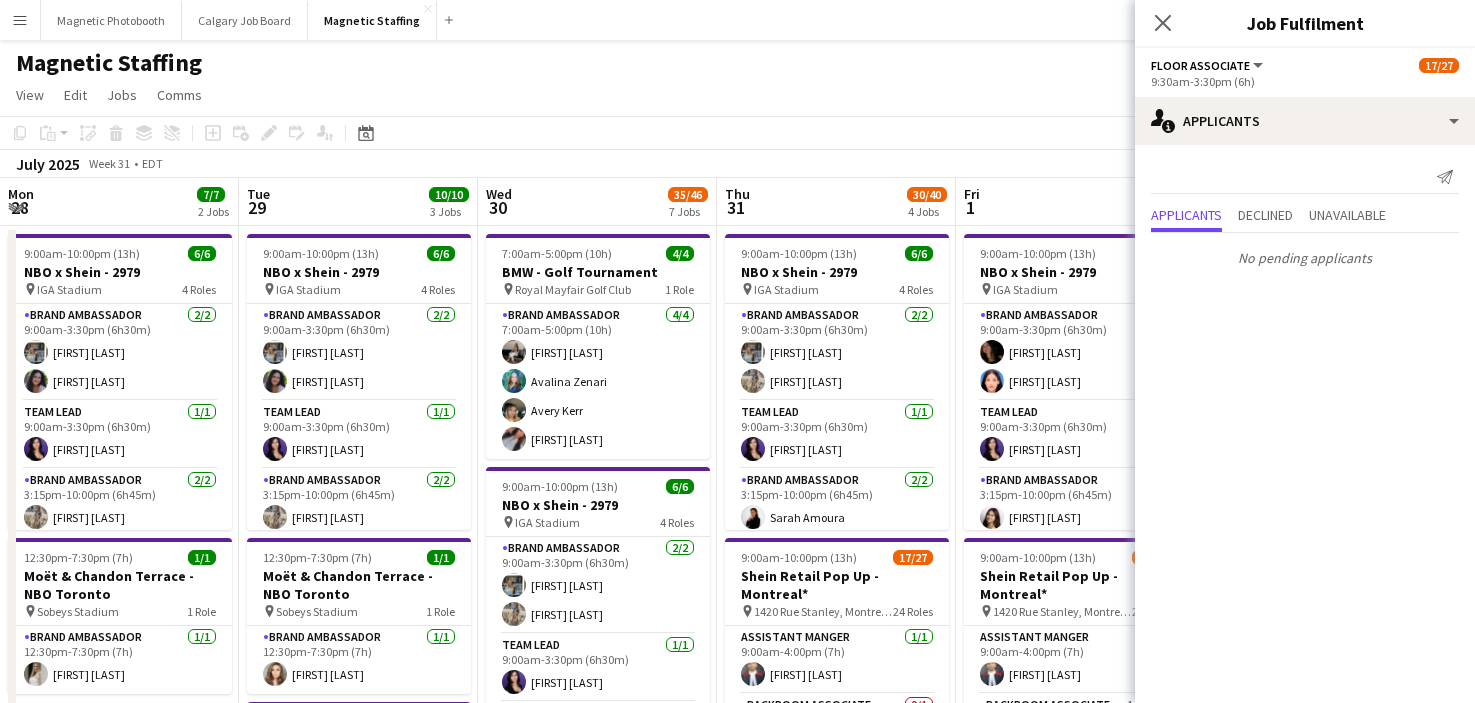 scroll, scrollTop: 0, scrollLeft: 0, axis: both 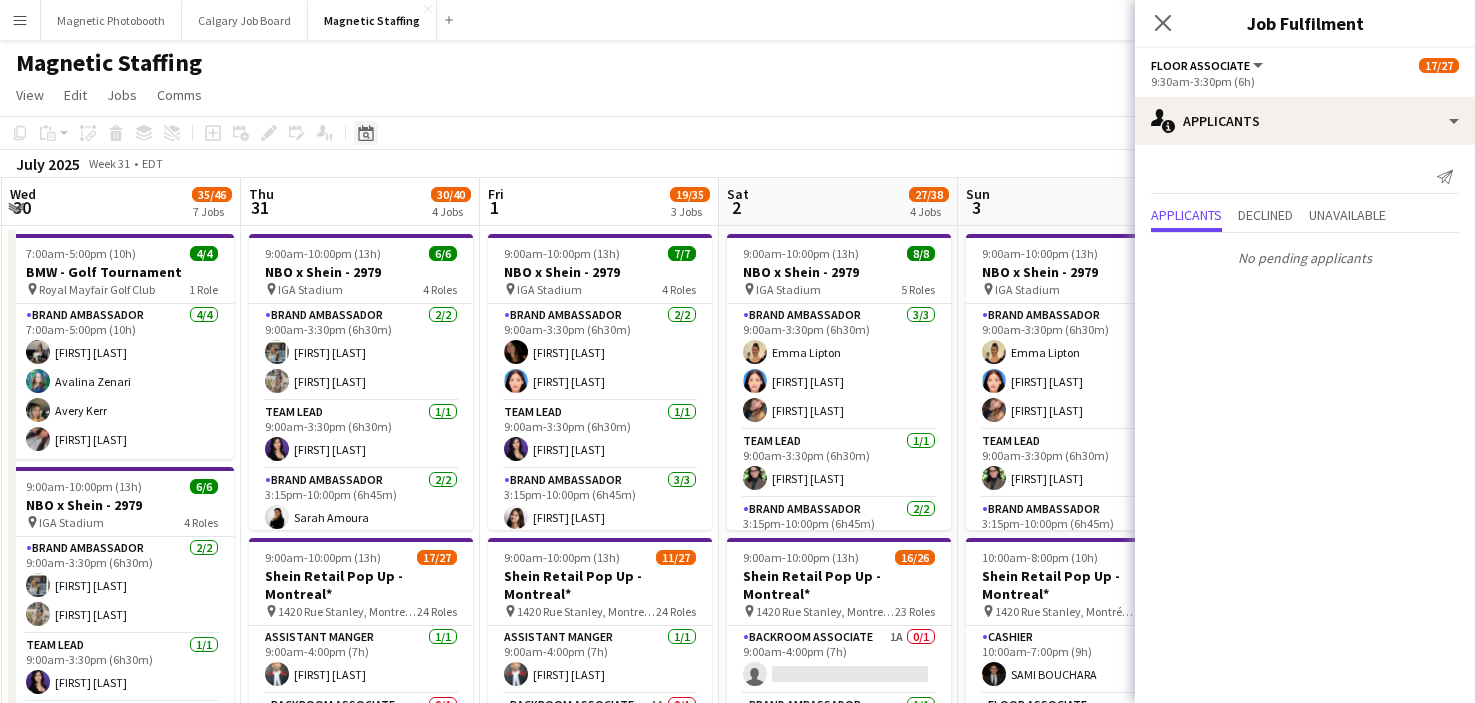 click 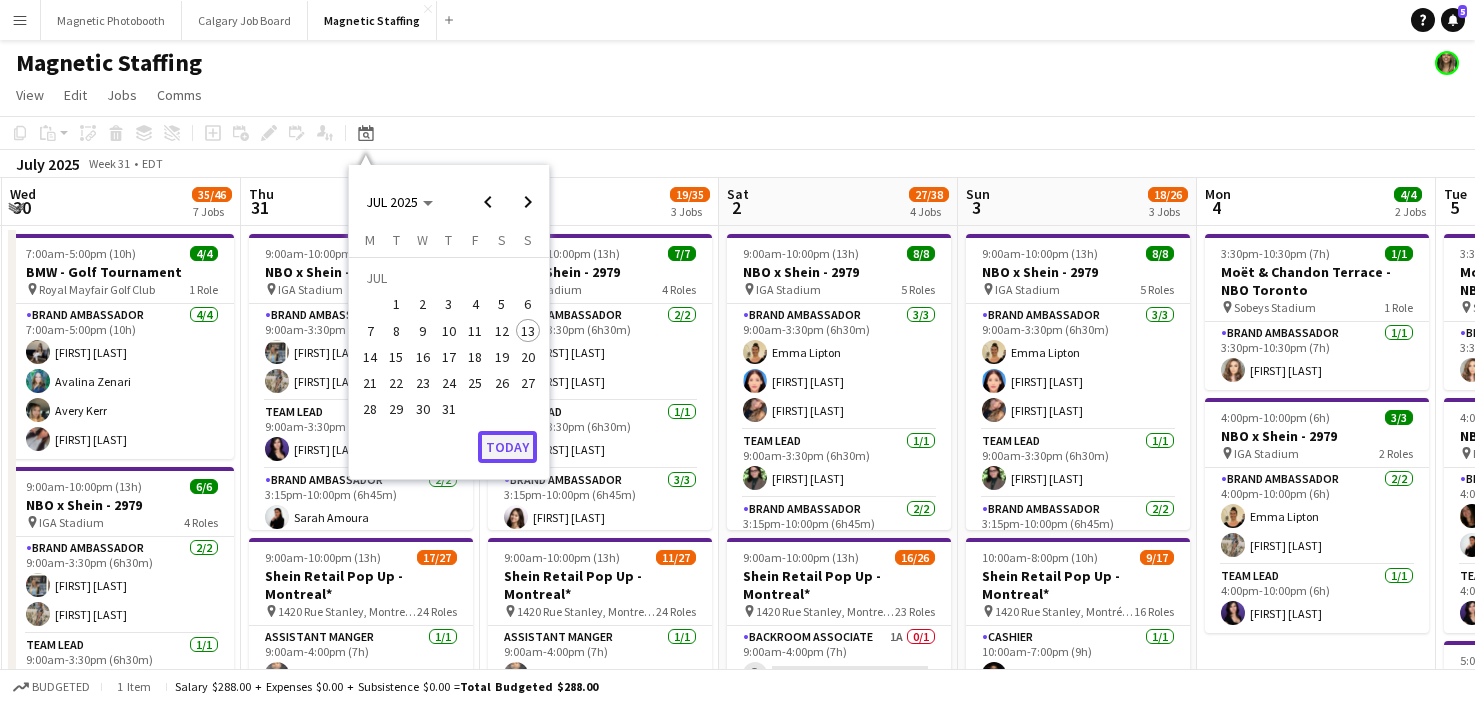 click on "Today" at bounding box center (507, 447) 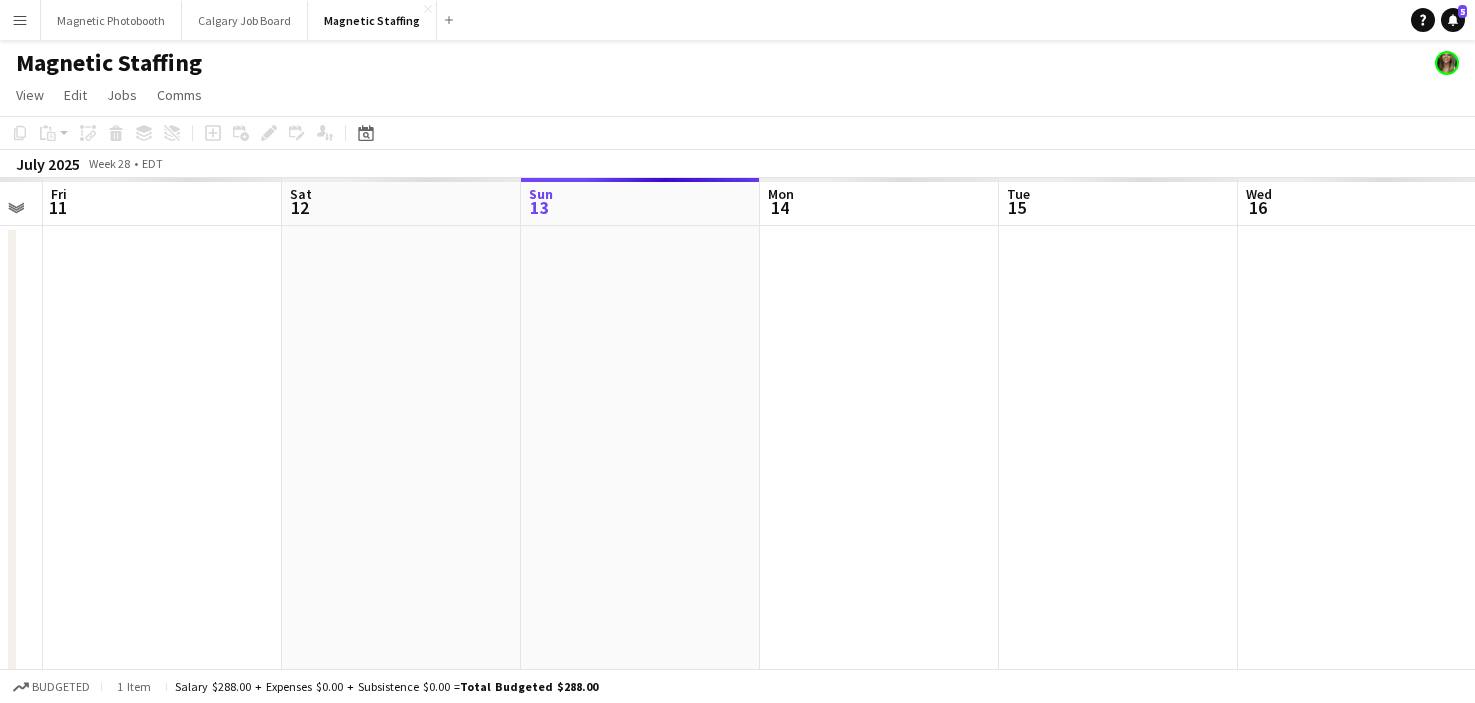 drag, startPoint x: 746, startPoint y: 445, endPoint x: 430, endPoint y: 456, distance: 316.1914 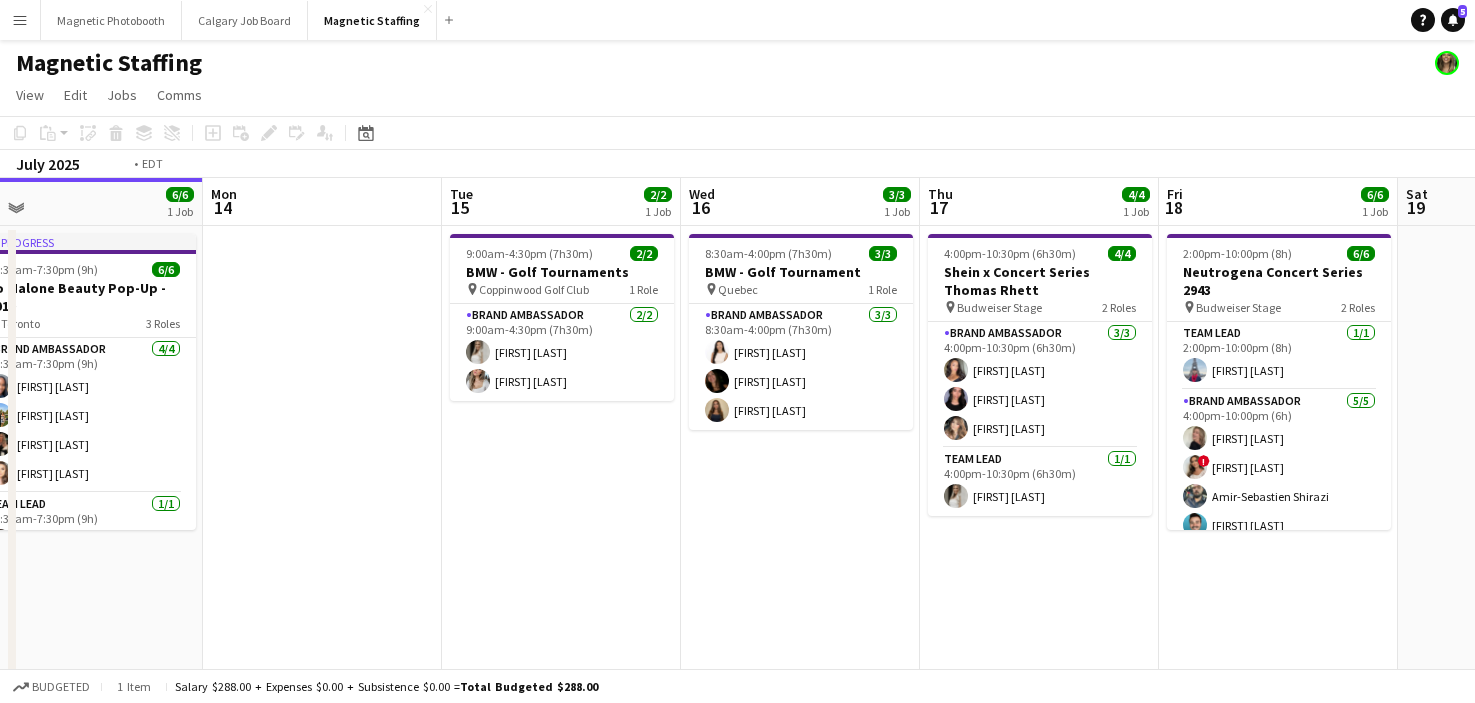 drag, startPoint x: 836, startPoint y: 490, endPoint x: 146, endPoint y: 521, distance: 690.69604 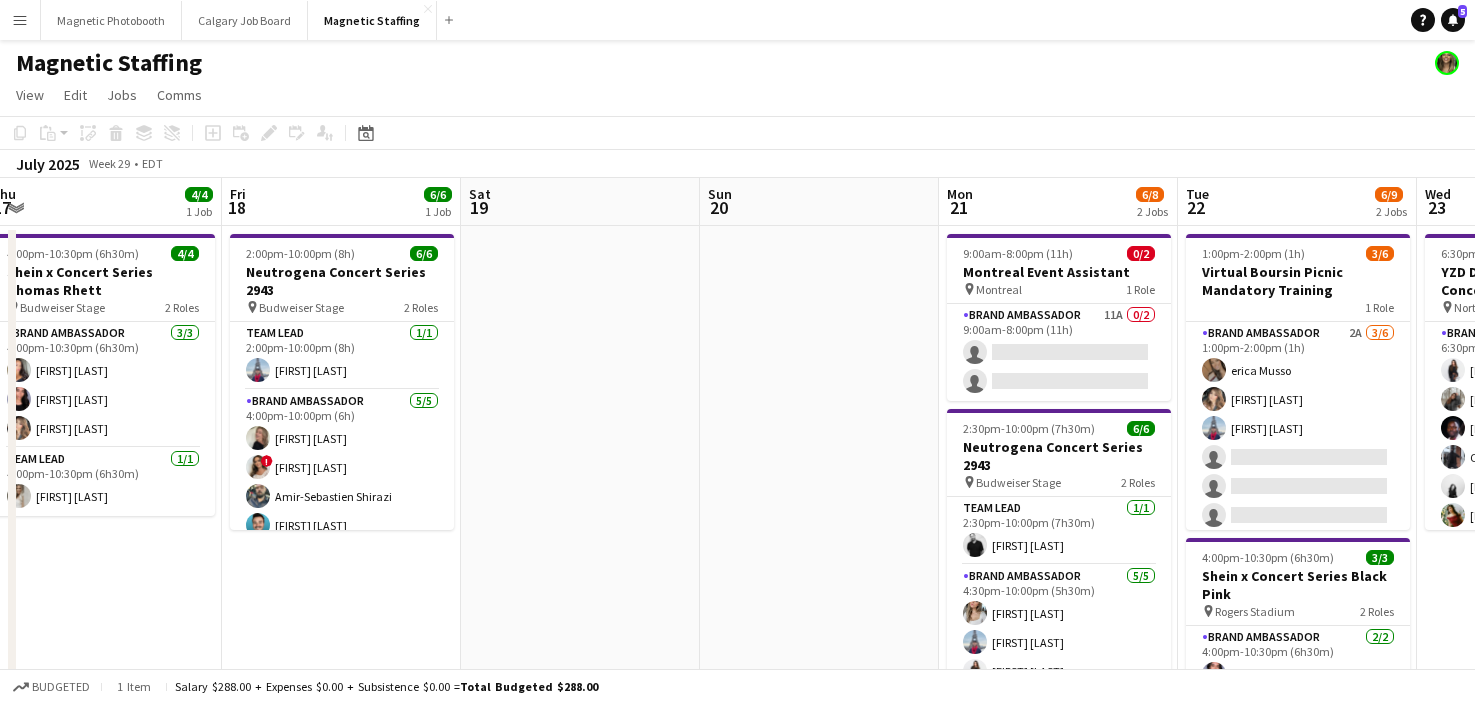 drag, startPoint x: 493, startPoint y: 555, endPoint x: 174, endPoint y: 583, distance: 320.22647 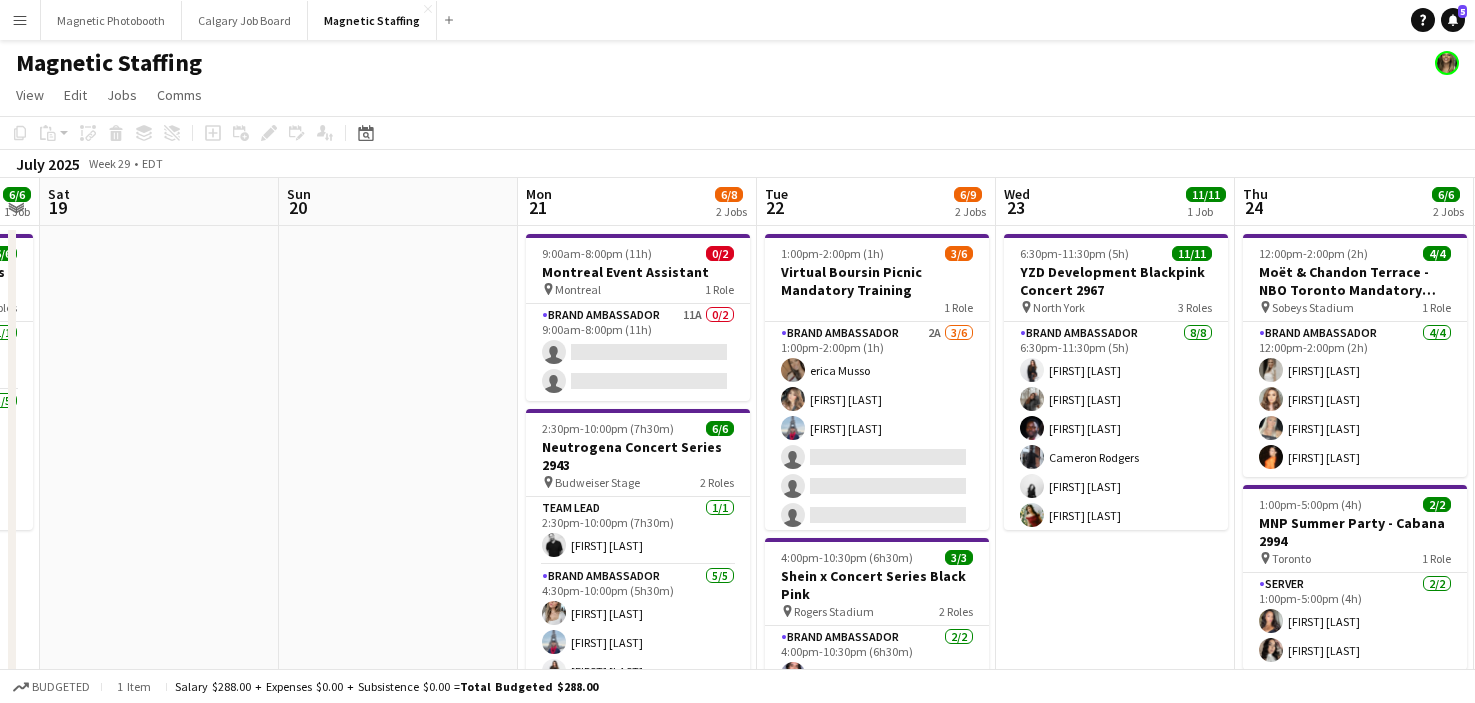 drag, startPoint x: 707, startPoint y: 494, endPoint x: 25, endPoint y: 529, distance: 682.8975 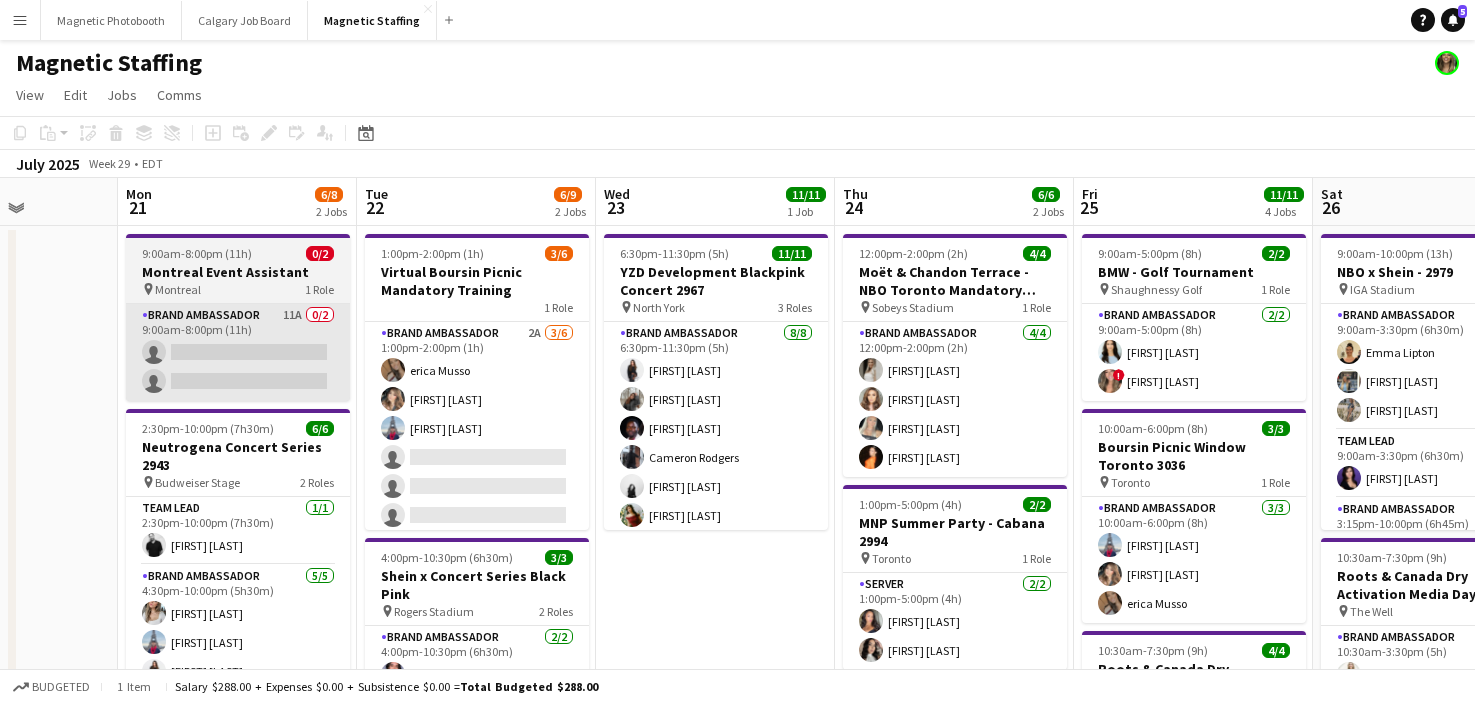 click on "Brand Ambassador   11A   0/2   9:00am-8:00pm (11h)
single-neutral-actions
single-neutral-actions" at bounding box center (238, 352) 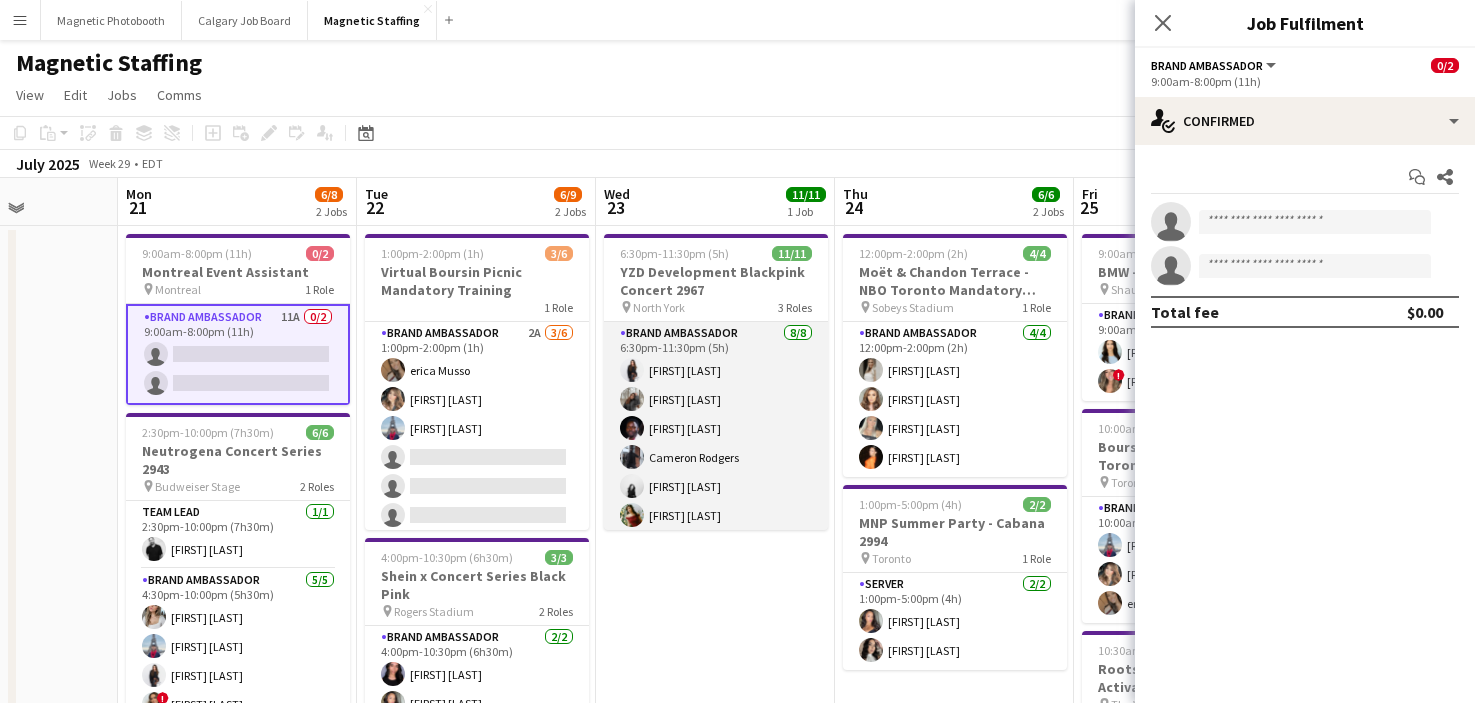 scroll, scrollTop: 228, scrollLeft: 0, axis: vertical 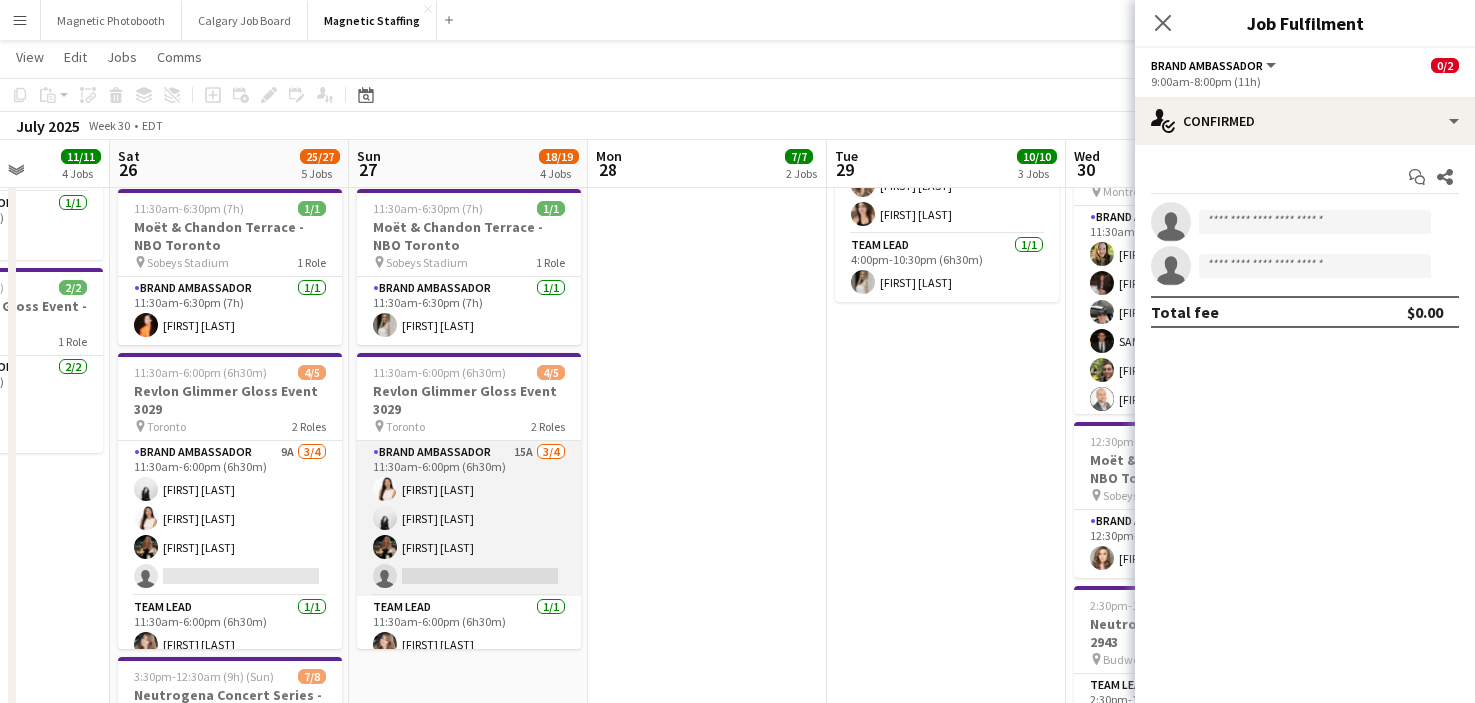 click on "Brand Ambassador   15A   3/4   11:30am-6:00pm (6h30m)
[FIRST] [LAST] [FIRST] [LAST] [FIRST] [LAST]
single-neutral-actions" at bounding box center (469, 518) 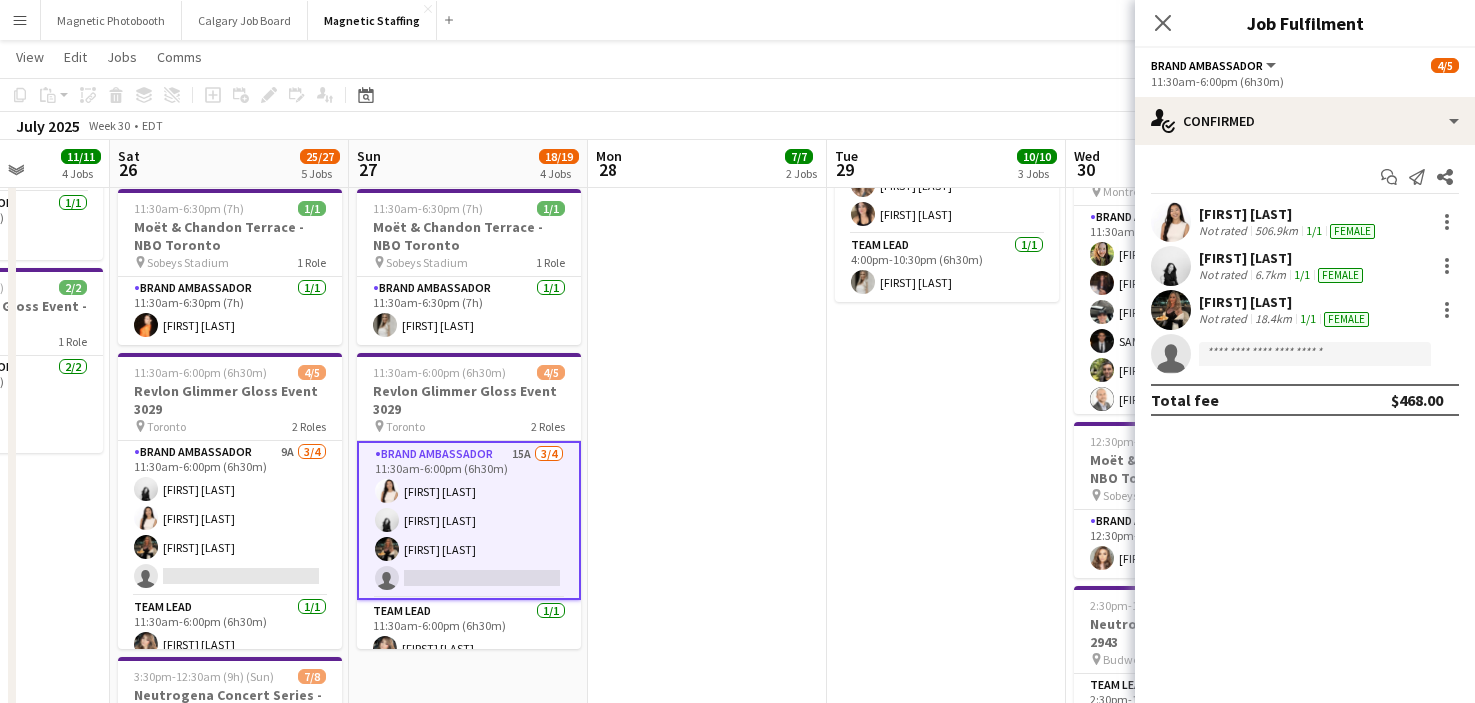 click on "Brand Ambassador   All roles   Brand Ambassador   4/5   11:30am-6:00pm (6h30m)" 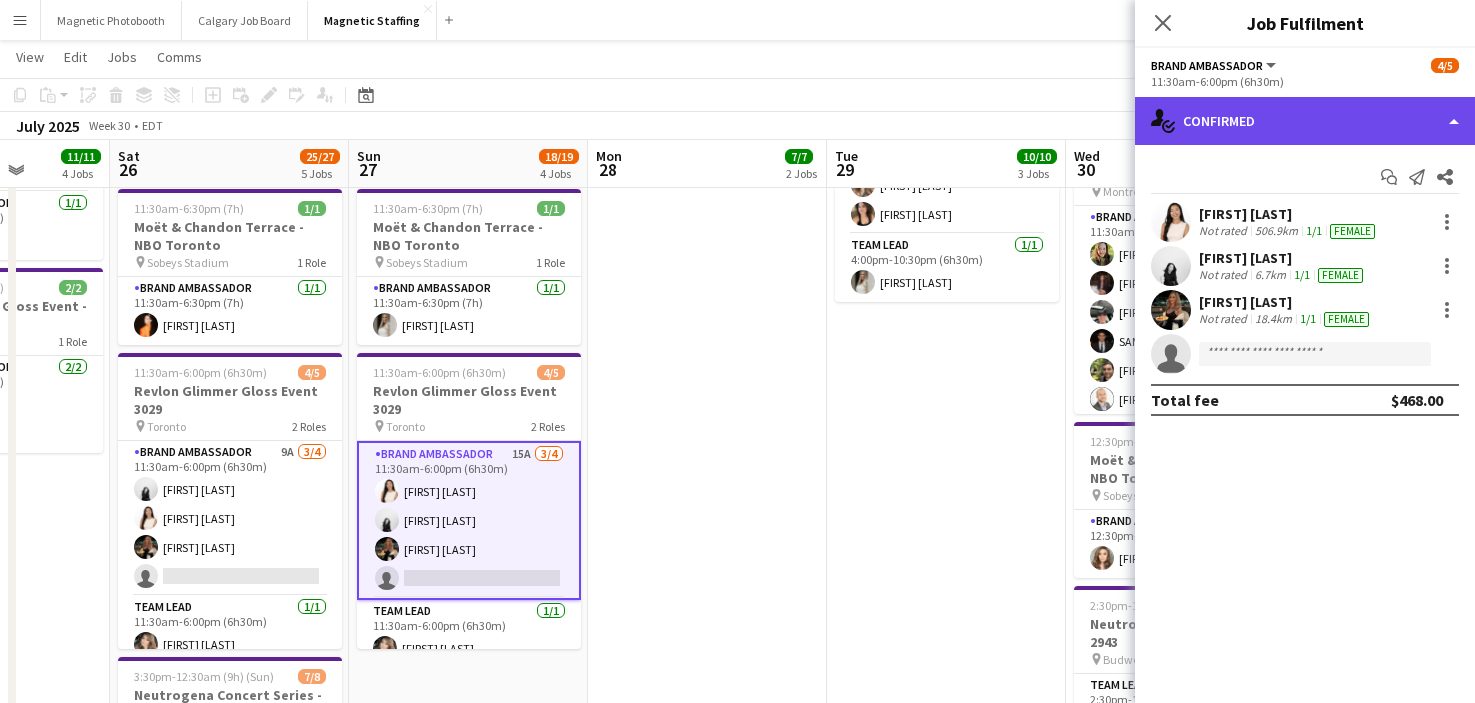click on "single-neutral-actions-check-2
Confirmed" 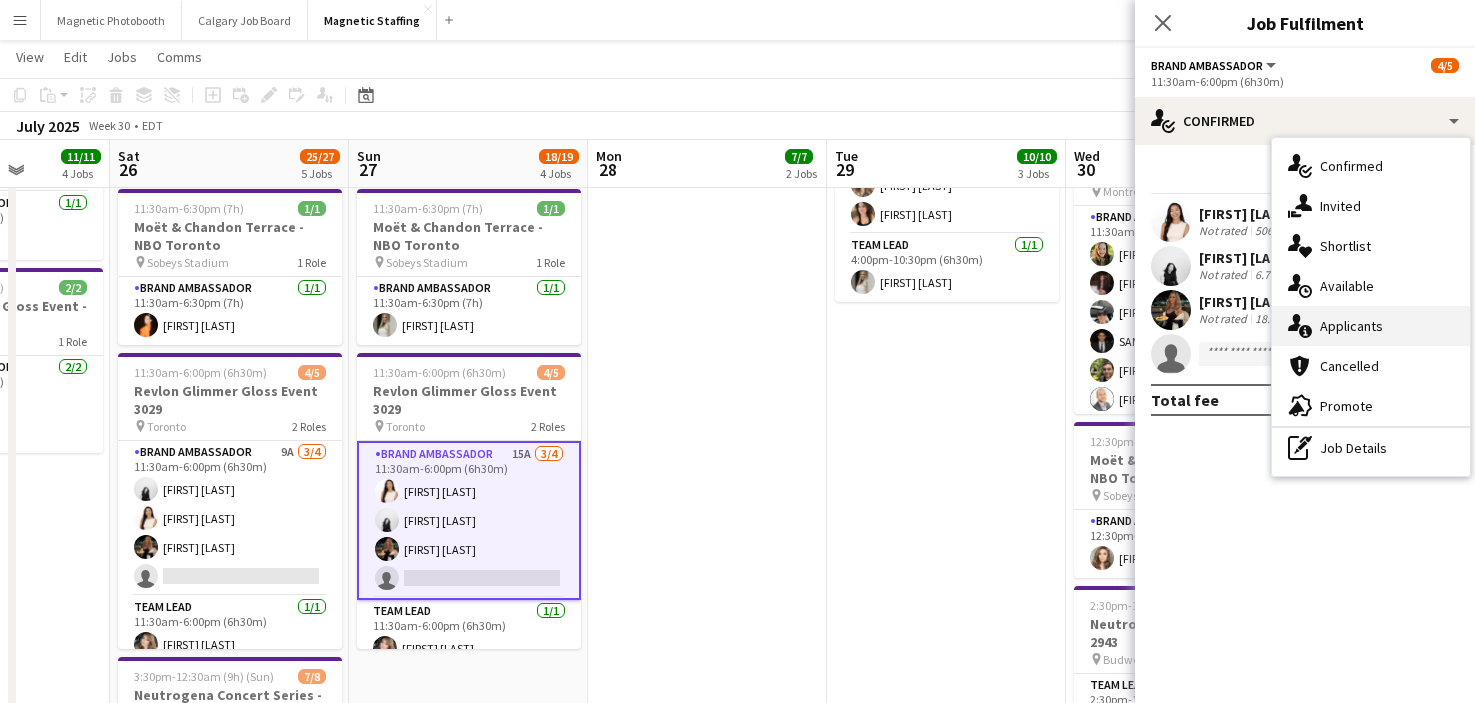 click on "single-neutral-actions-information
Applicants" at bounding box center [1371, 326] 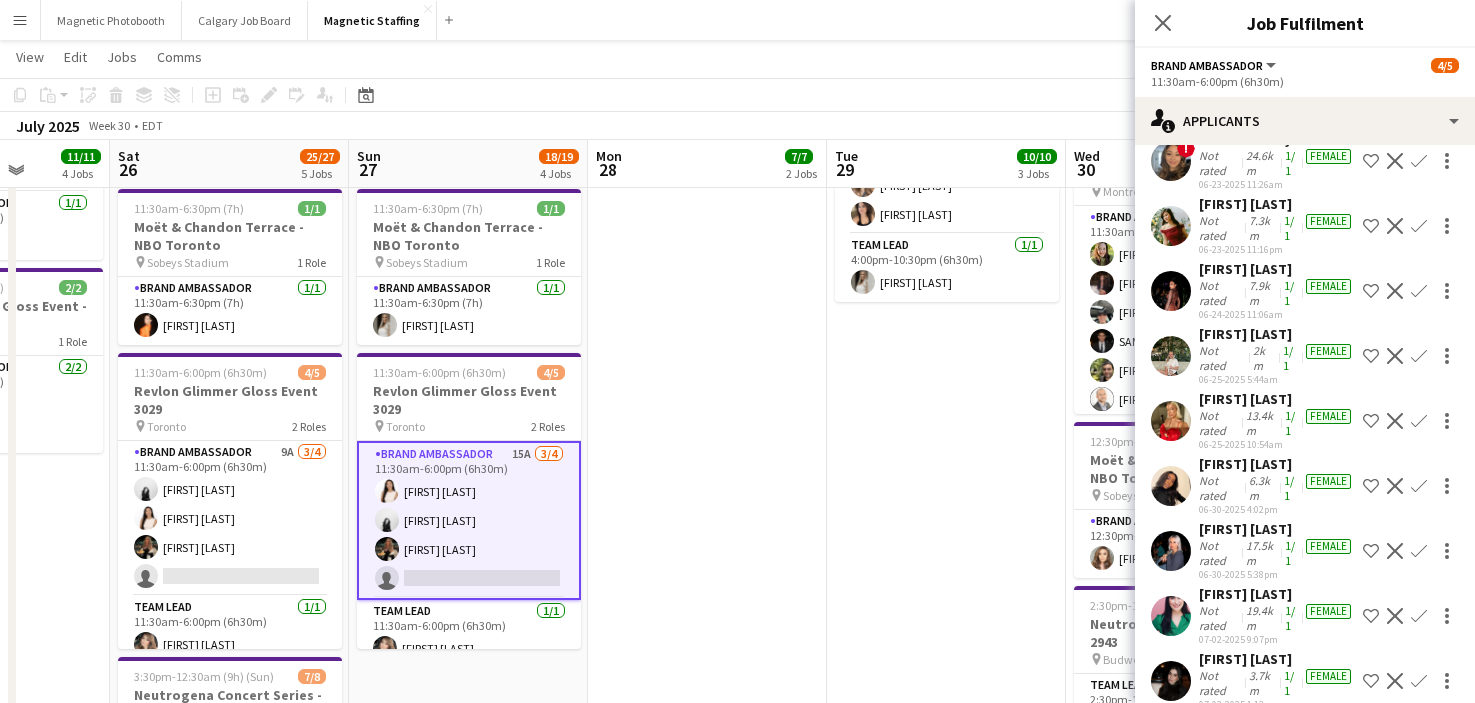 scroll, scrollTop: 399, scrollLeft: 0, axis: vertical 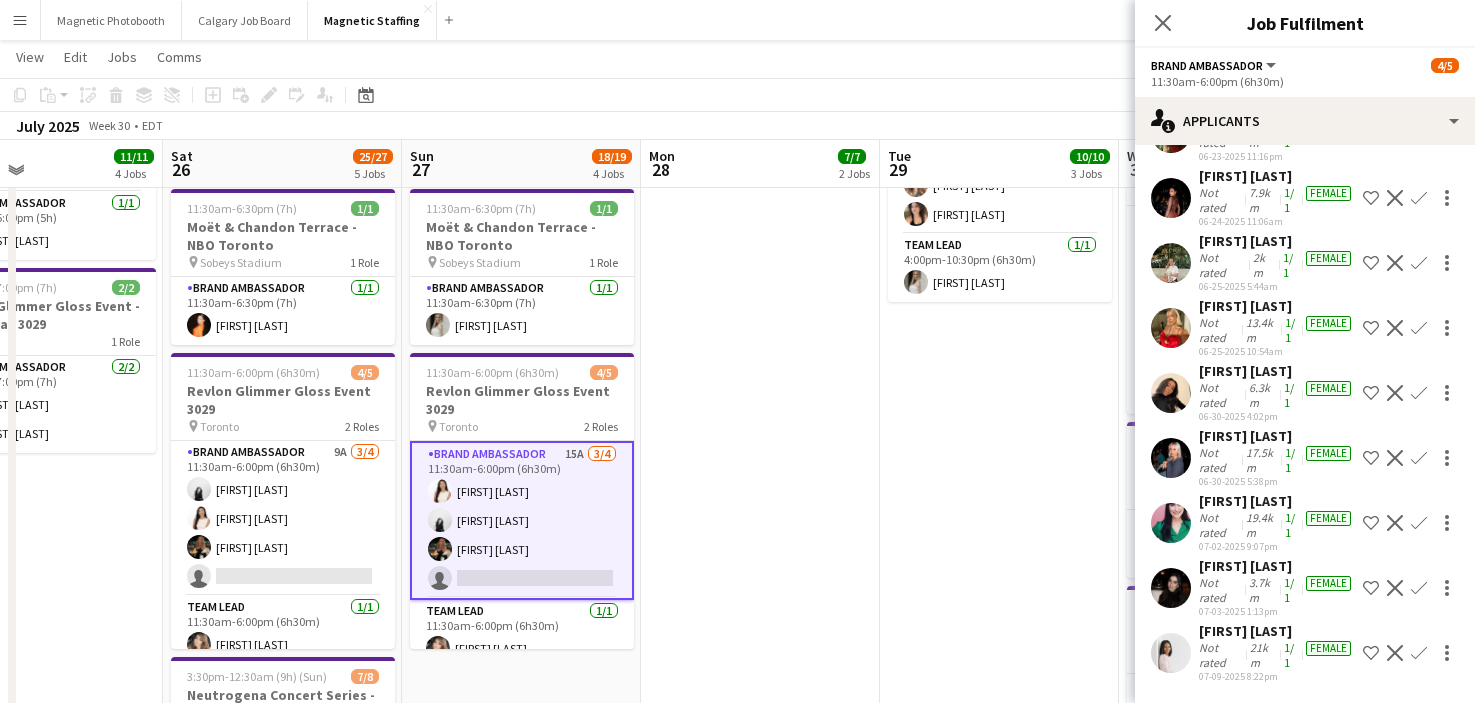 drag, startPoint x: 784, startPoint y: 470, endPoint x: 835, endPoint y: 346, distance: 134.07834 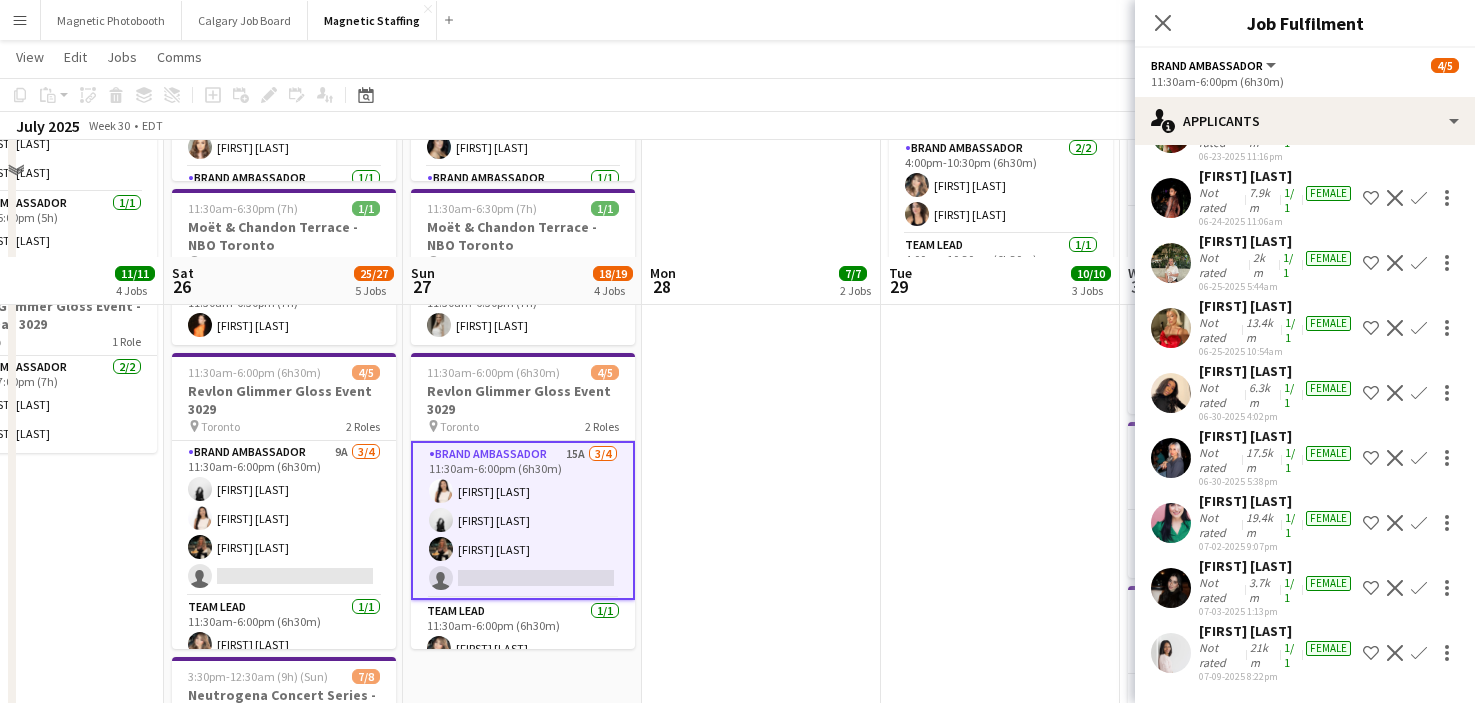 scroll, scrollTop: 848, scrollLeft: 0, axis: vertical 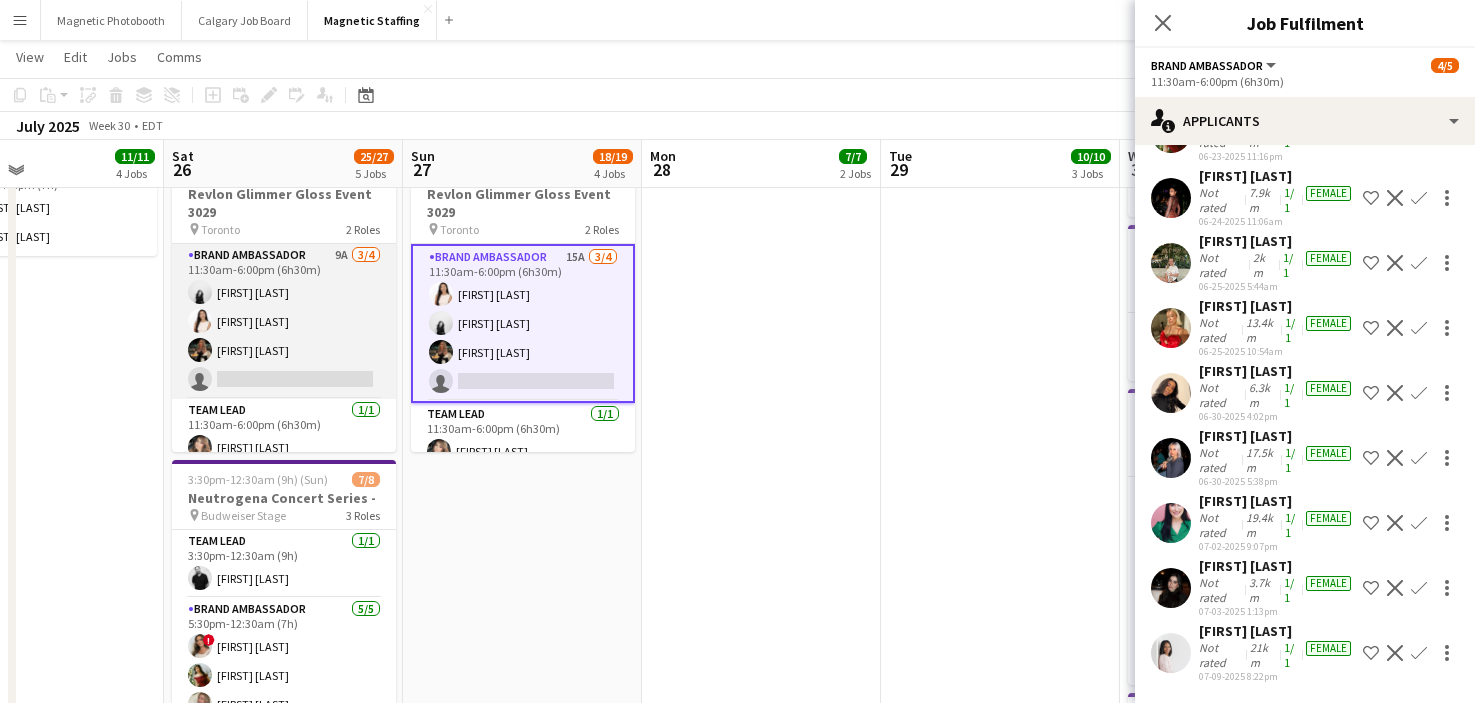 click on "Brand Ambassador   9A   3/4   11:30am-6:00pm (6h30m)
[FIRST] [LAST] [FIRST] [LAST] [FIRST] [LAST]
single-neutral-actions" at bounding box center [284, 321] 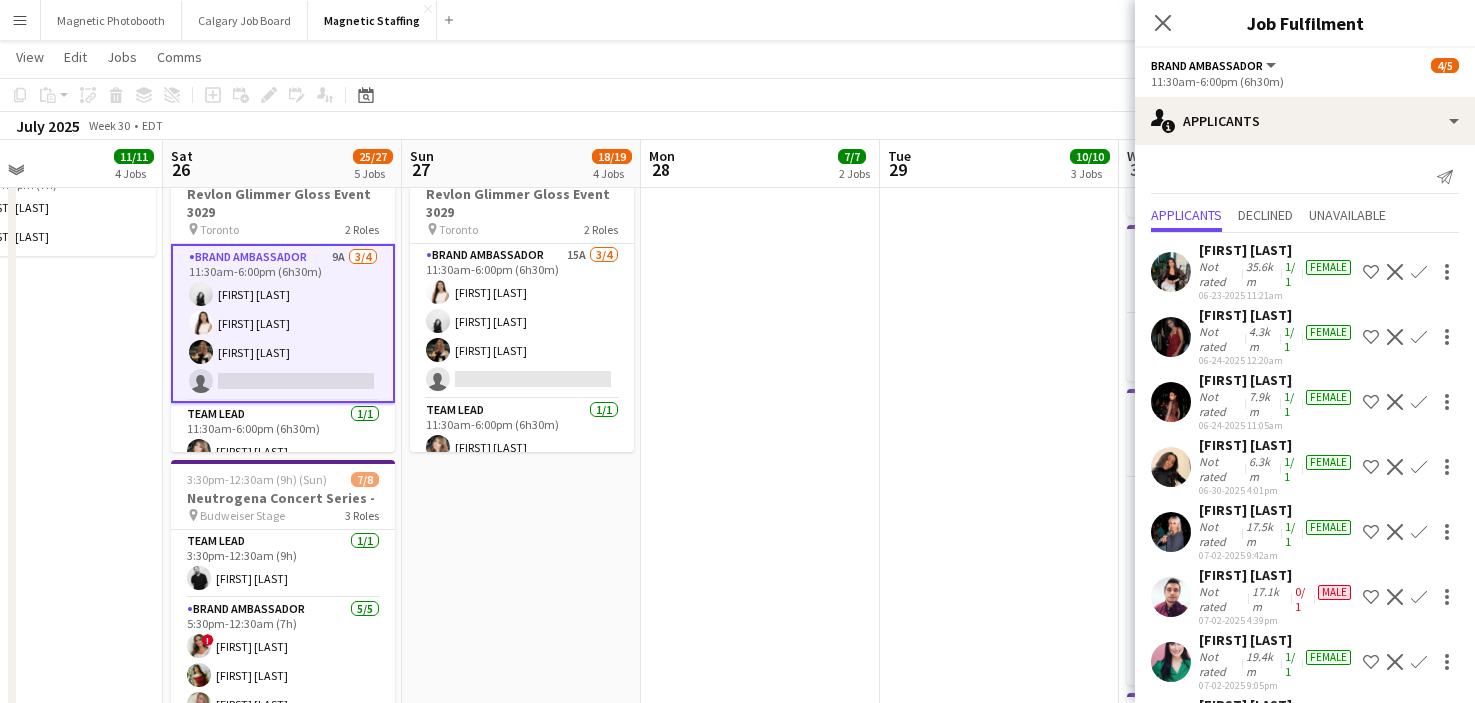 scroll, scrollTop: 139, scrollLeft: 0, axis: vertical 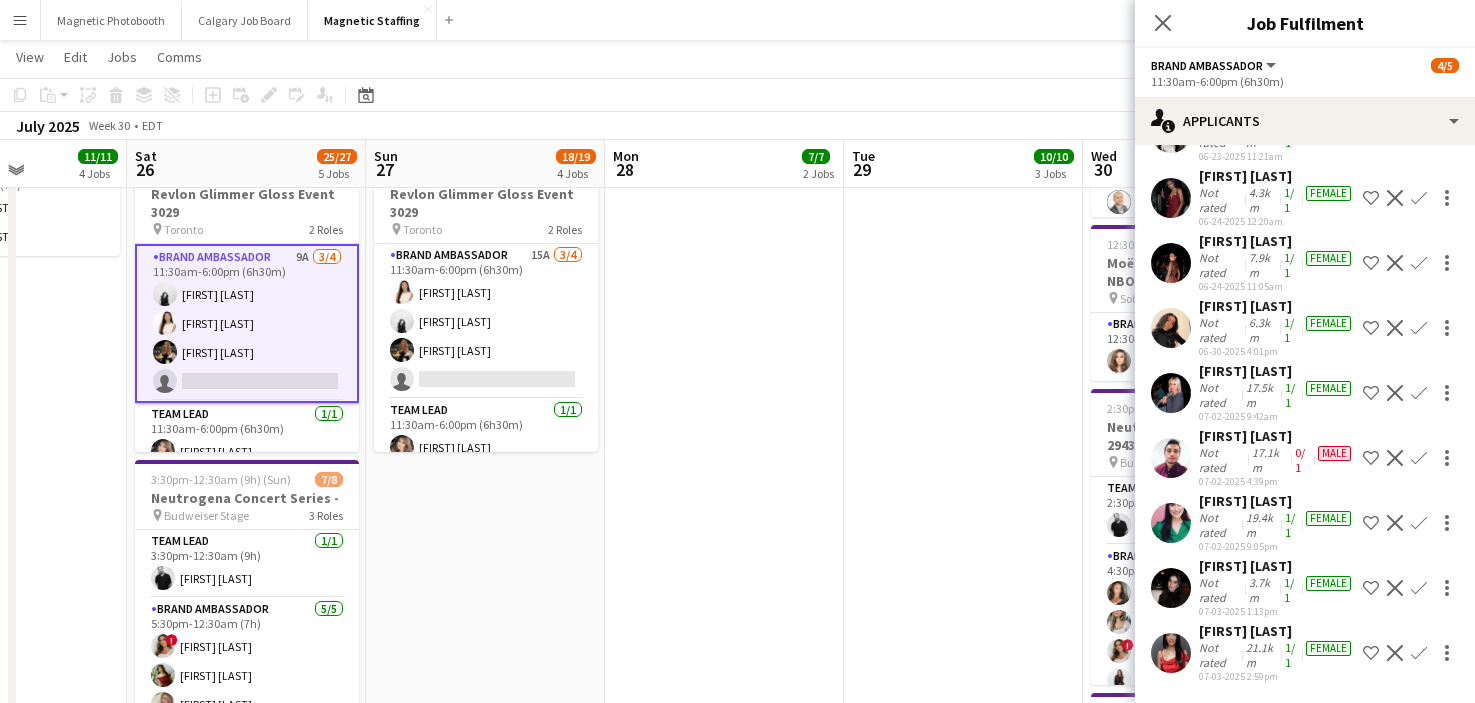 drag, startPoint x: 708, startPoint y: 568, endPoint x: 719, endPoint y: 552, distance: 19.416489 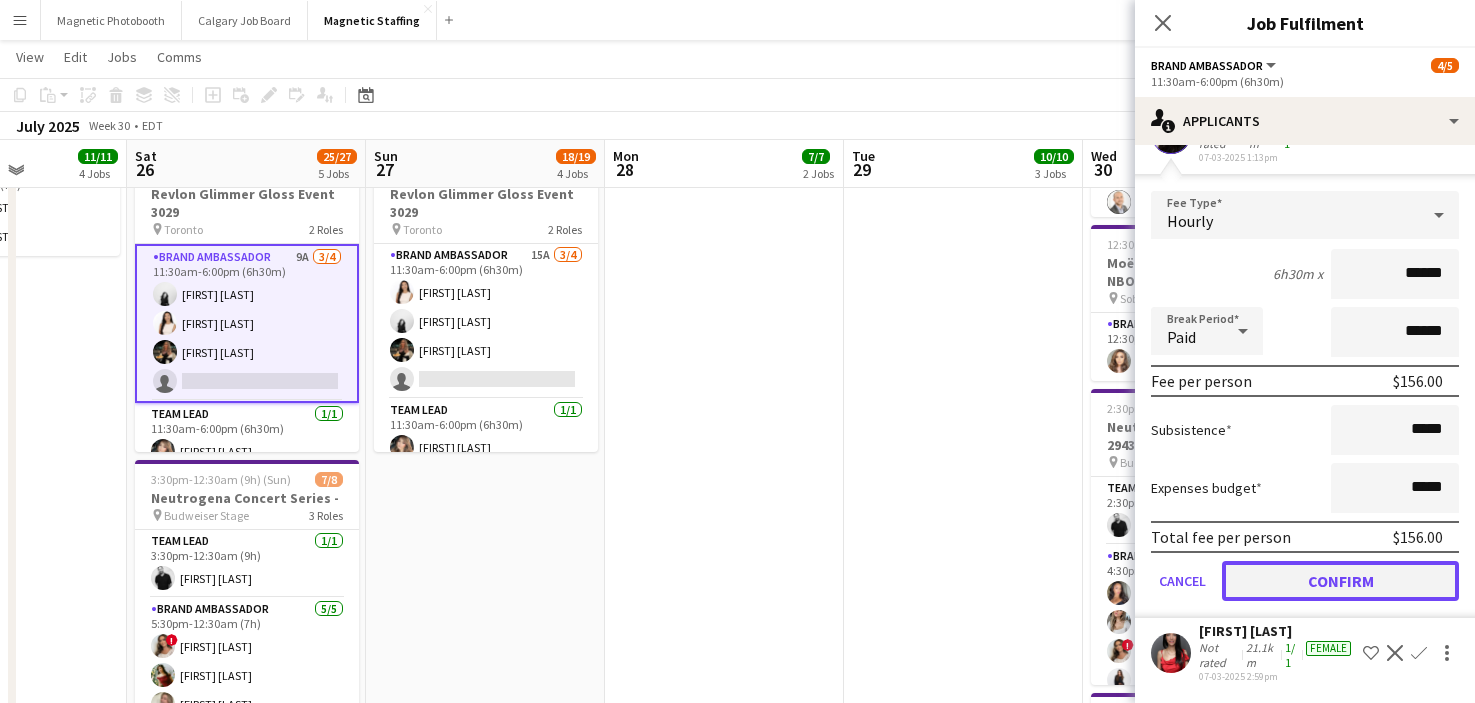 click on "Confirm" 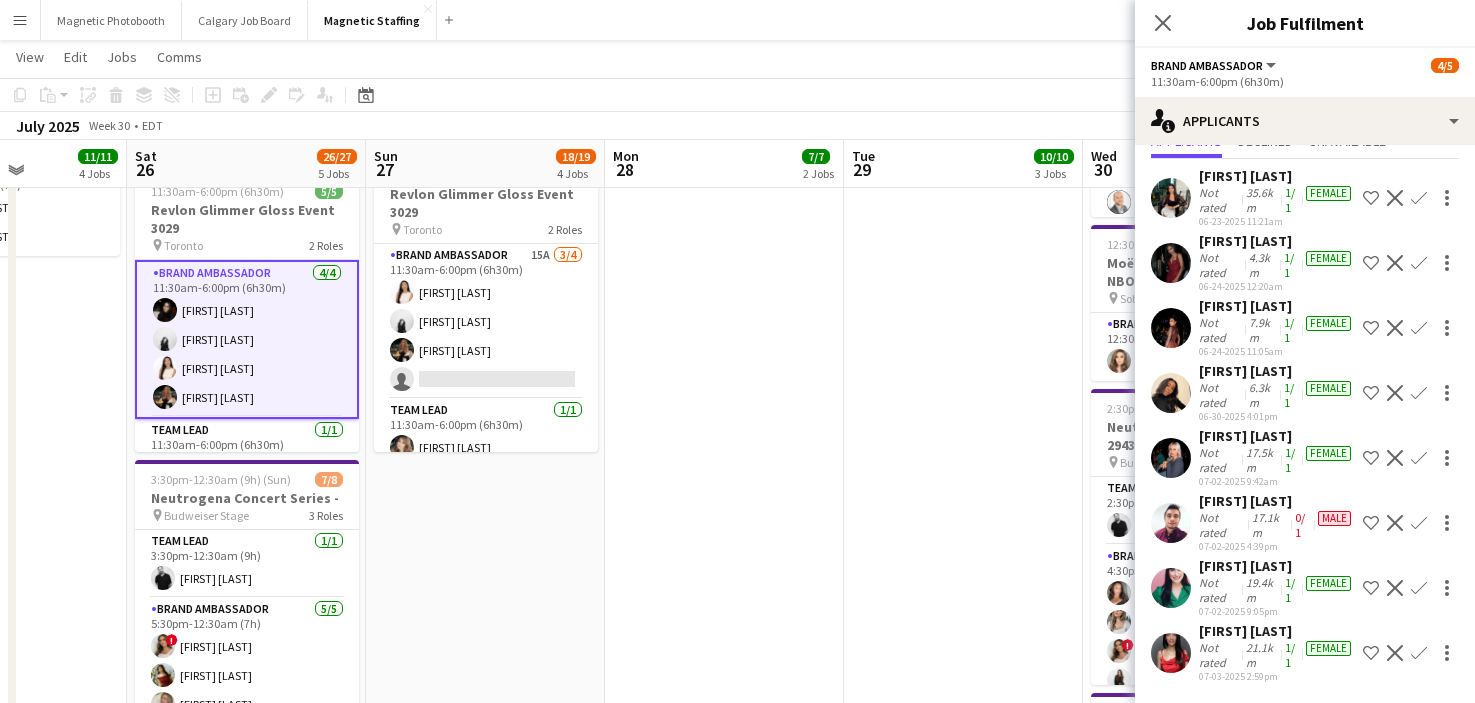 scroll, scrollTop: 74, scrollLeft: 0, axis: vertical 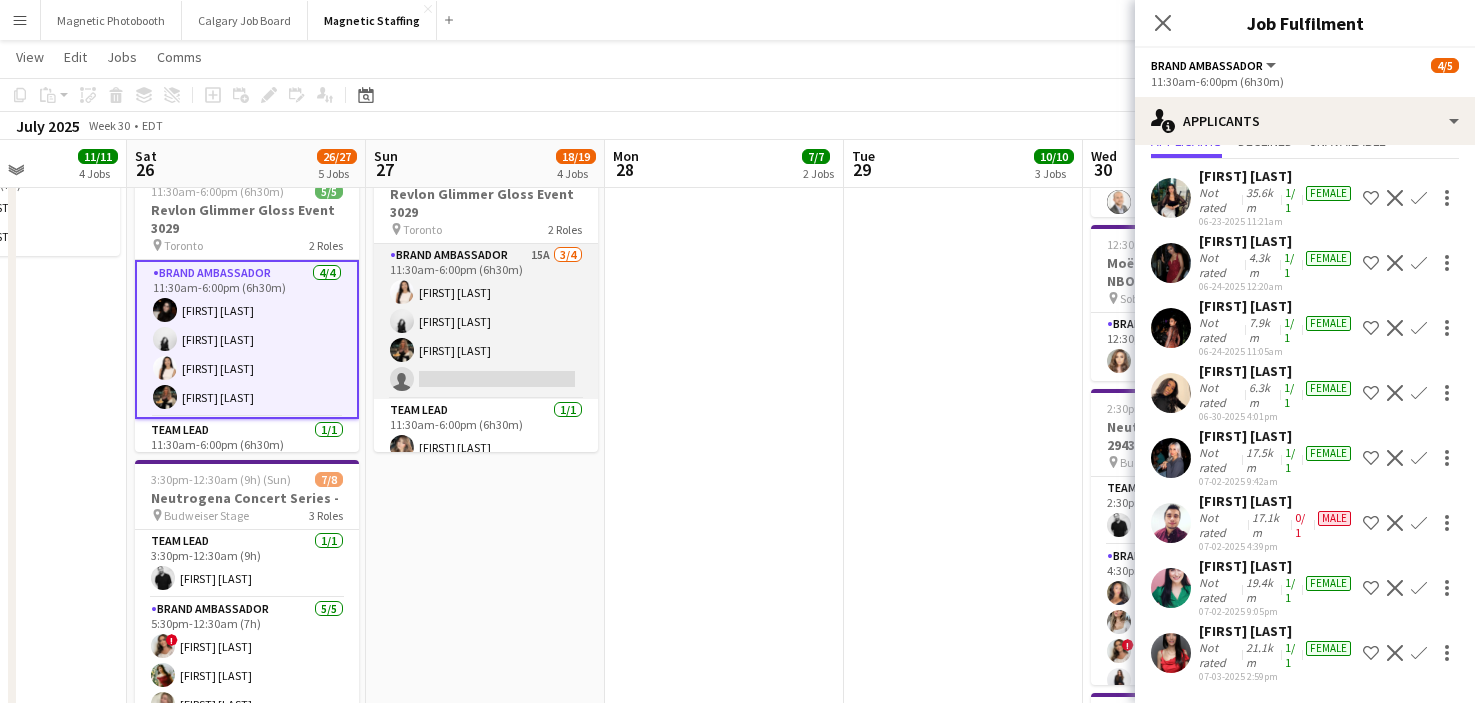 click on "Brand Ambassador   15A   3/4   11:30am-6:00pm (6h30m)
[FIRST] [LAST] [FIRST] [LAST] [FIRST] [LAST]
single-neutral-actions" at bounding box center (486, 321) 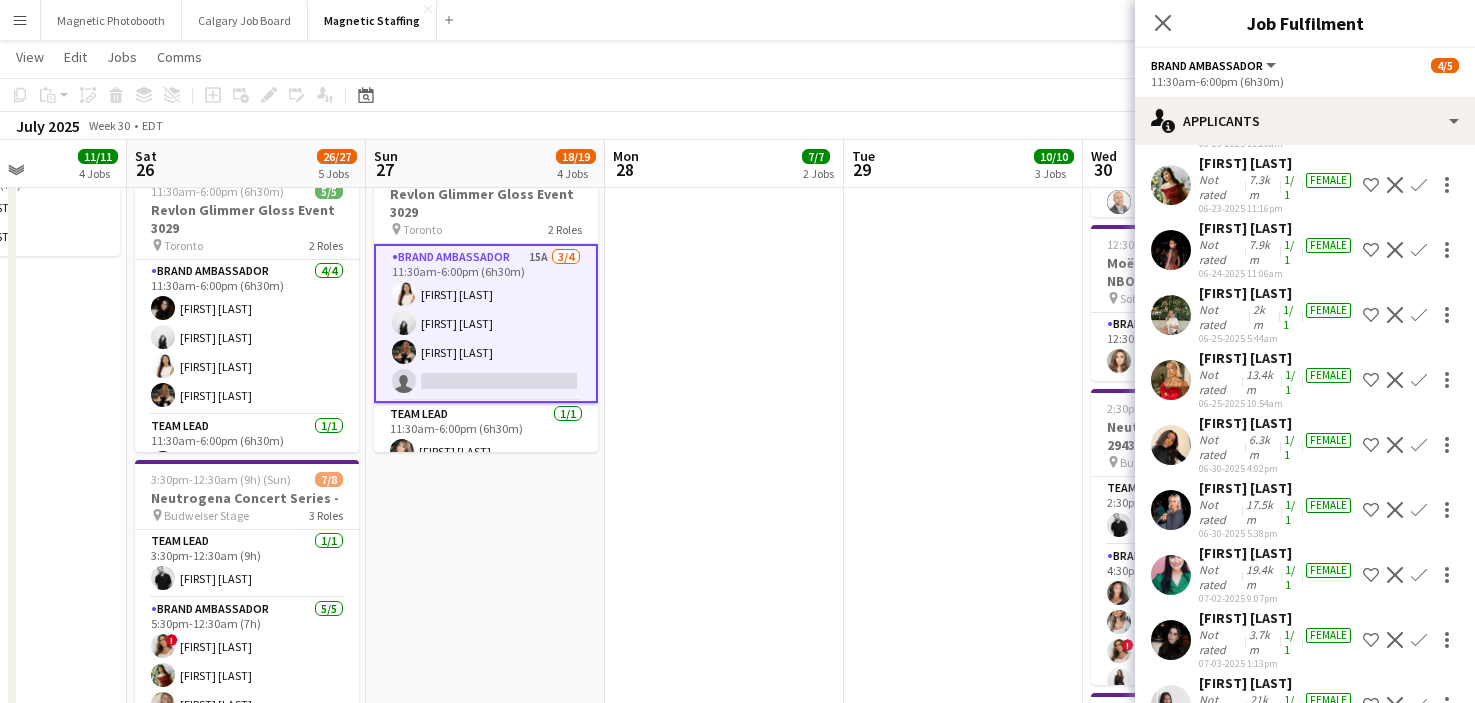 scroll, scrollTop: 399, scrollLeft: 0, axis: vertical 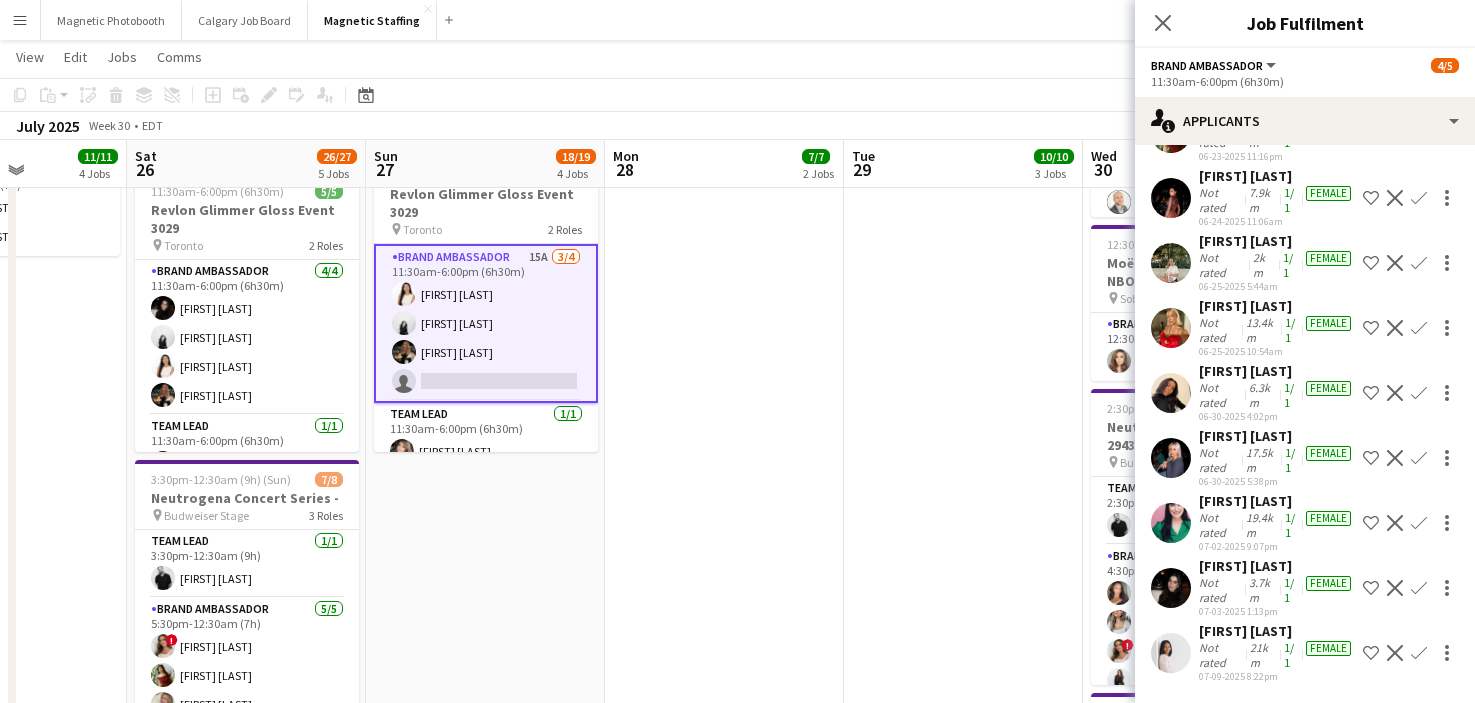 click on "Confirm" at bounding box center [1419, 653] 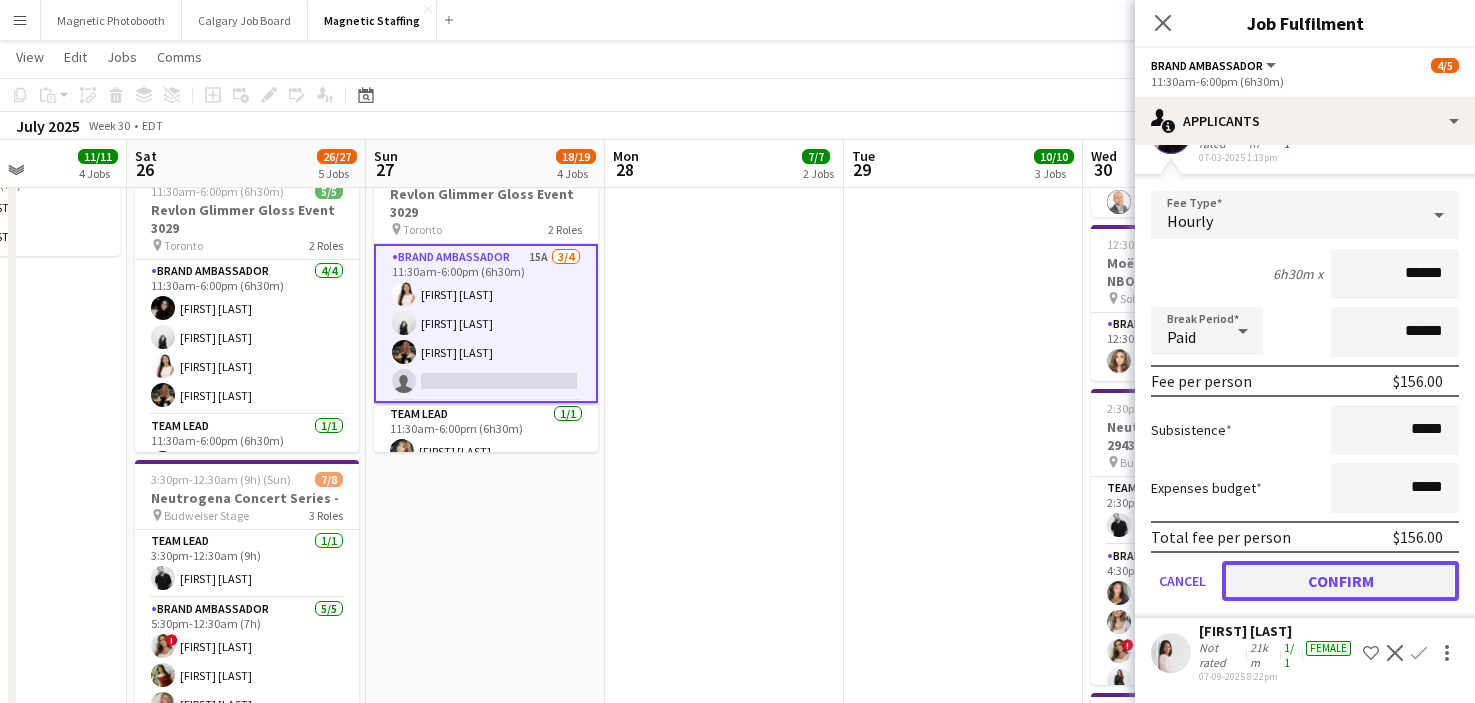 click on "Confirm" 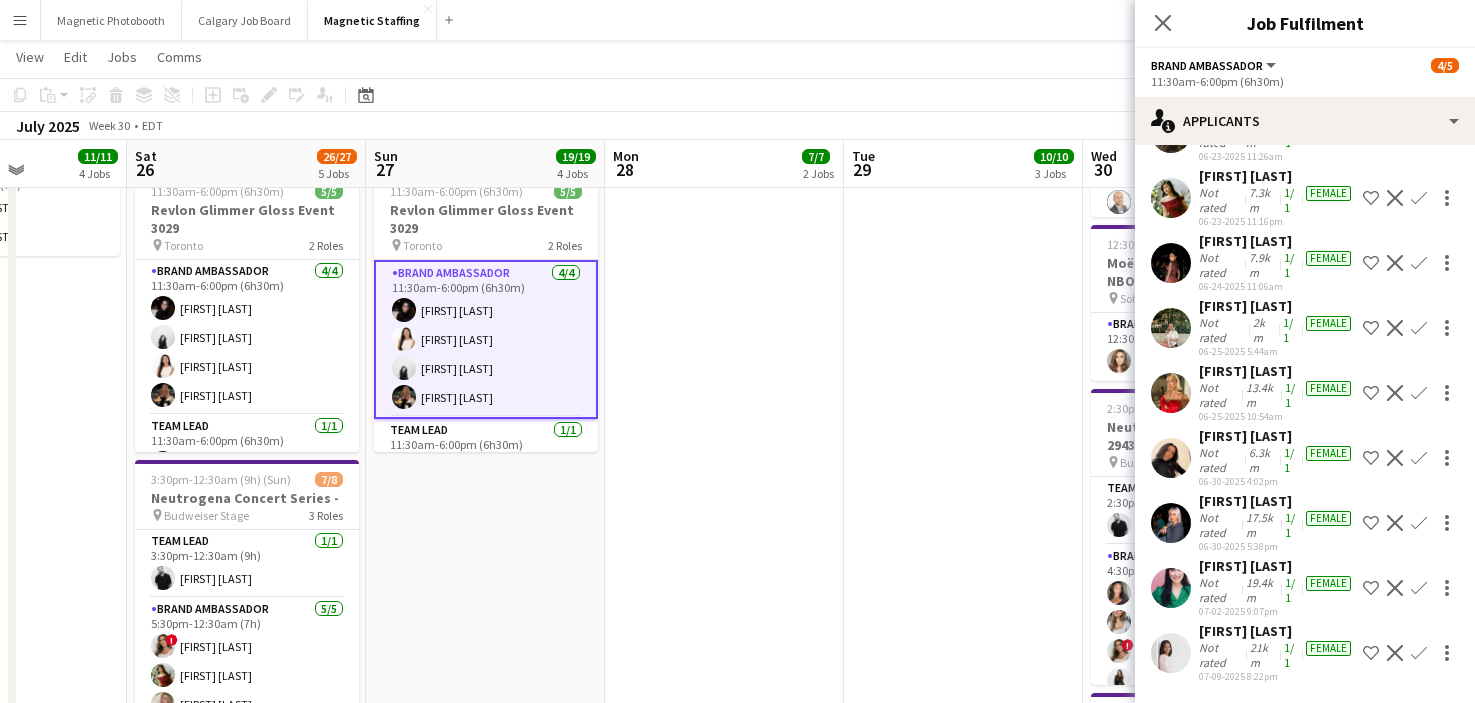 scroll, scrollTop: 334, scrollLeft: 0, axis: vertical 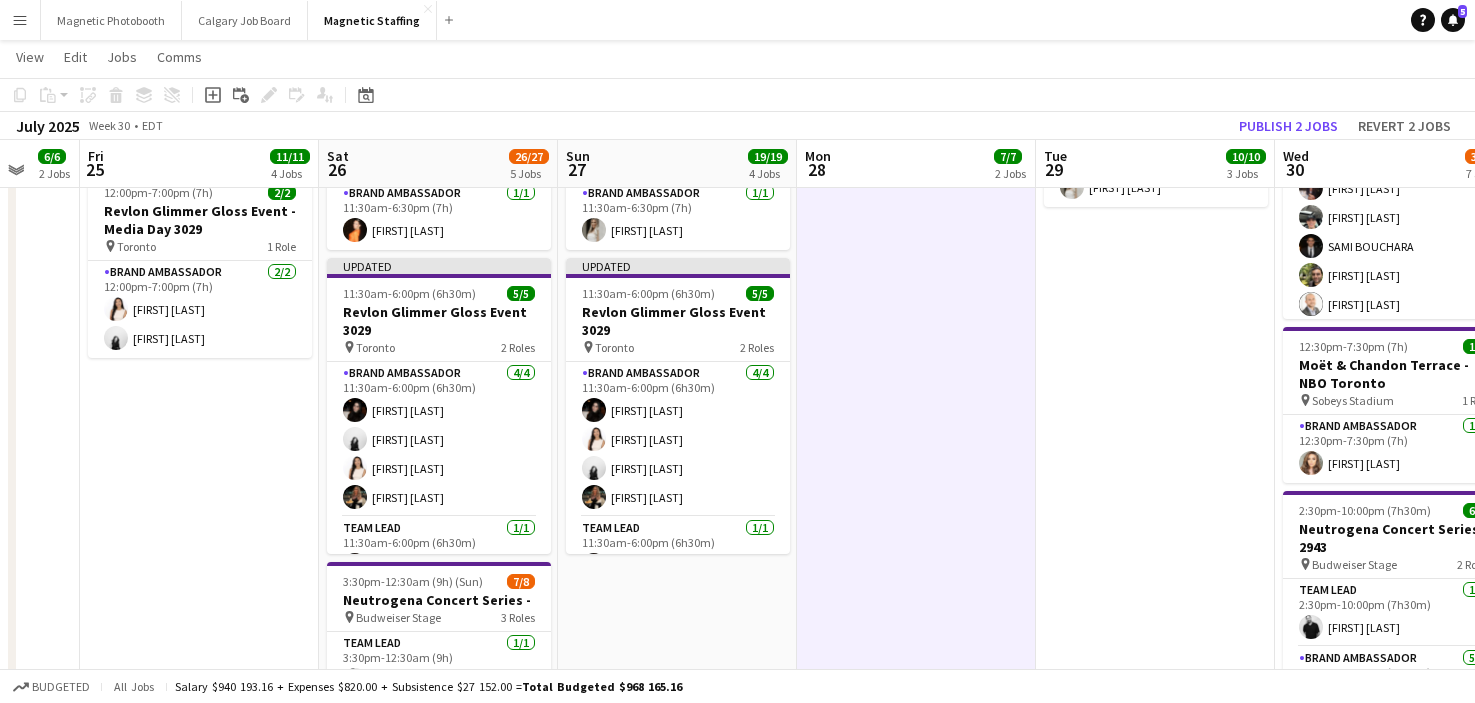 drag, startPoint x: 711, startPoint y: 557, endPoint x: 904, endPoint y: 526, distance: 195.47379 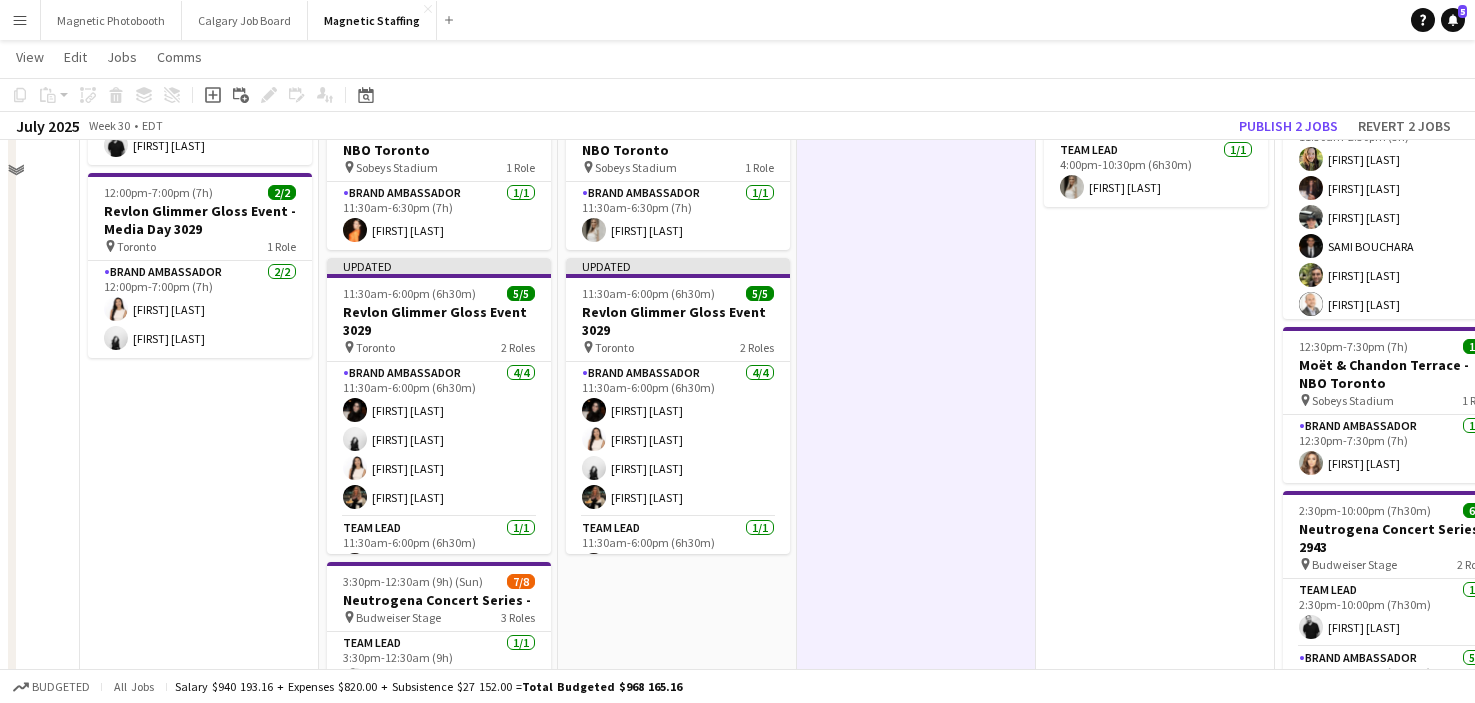scroll, scrollTop: 457, scrollLeft: 0, axis: vertical 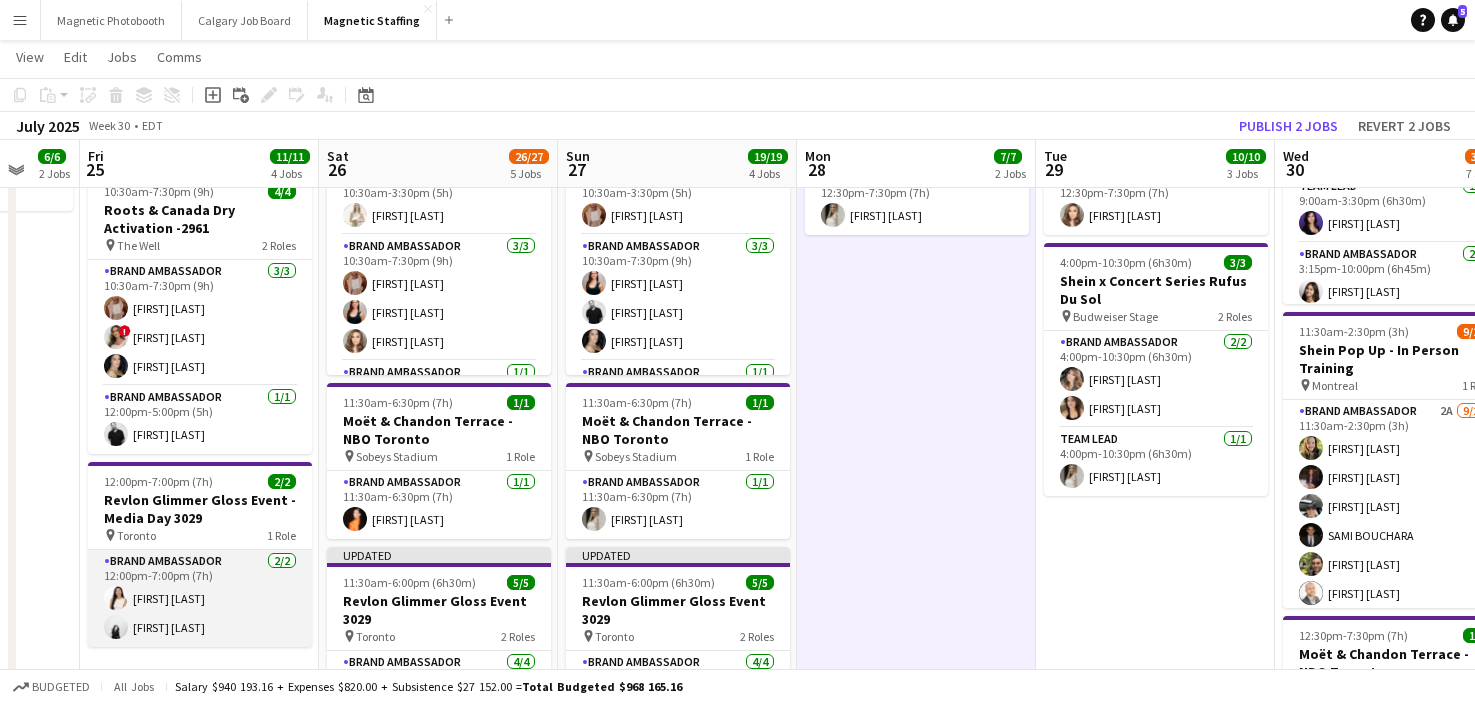 click on "Brand Ambassador   2/2   12:00pm-7:00pm (7h)
[FIRST] [LAST] [FIRST] [LAST]" at bounding box center (200, 598) 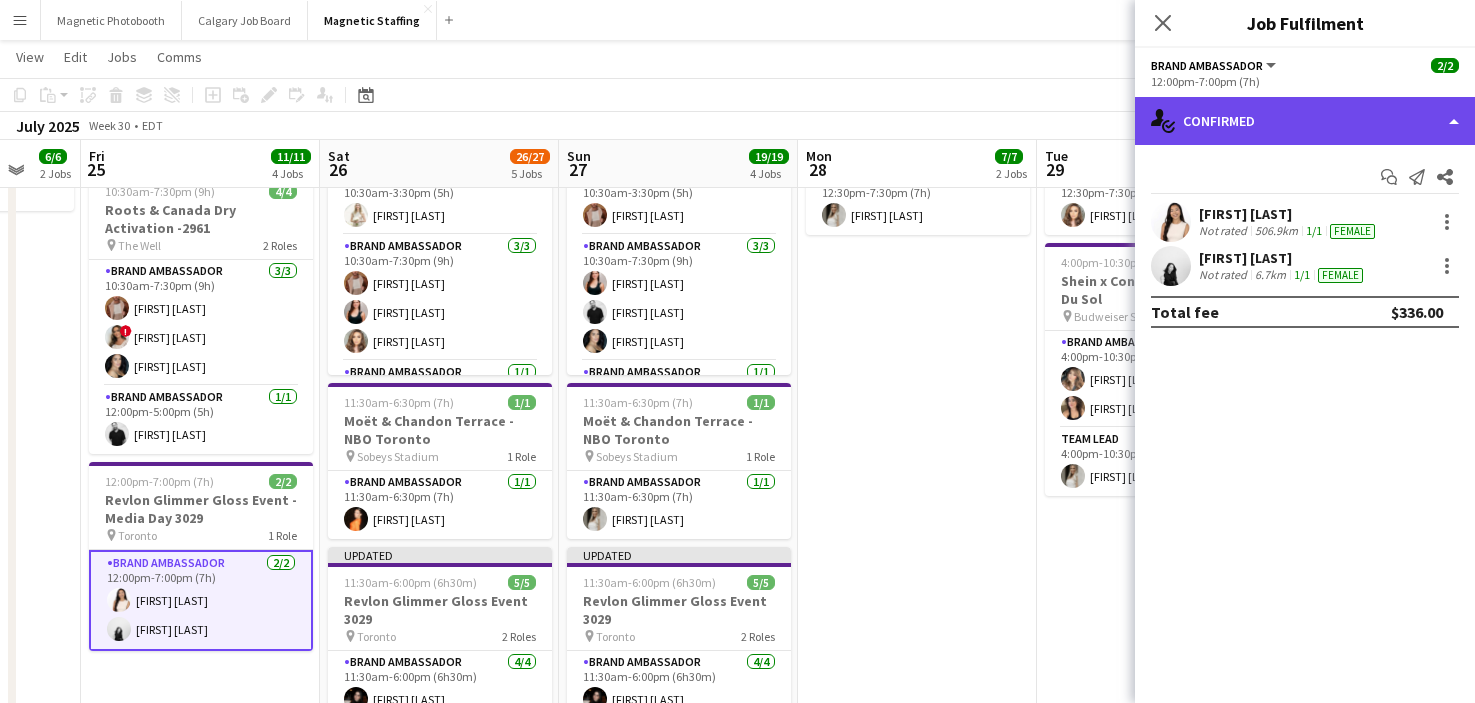 click on "single-neutral-actions-check-2
Confirmed" 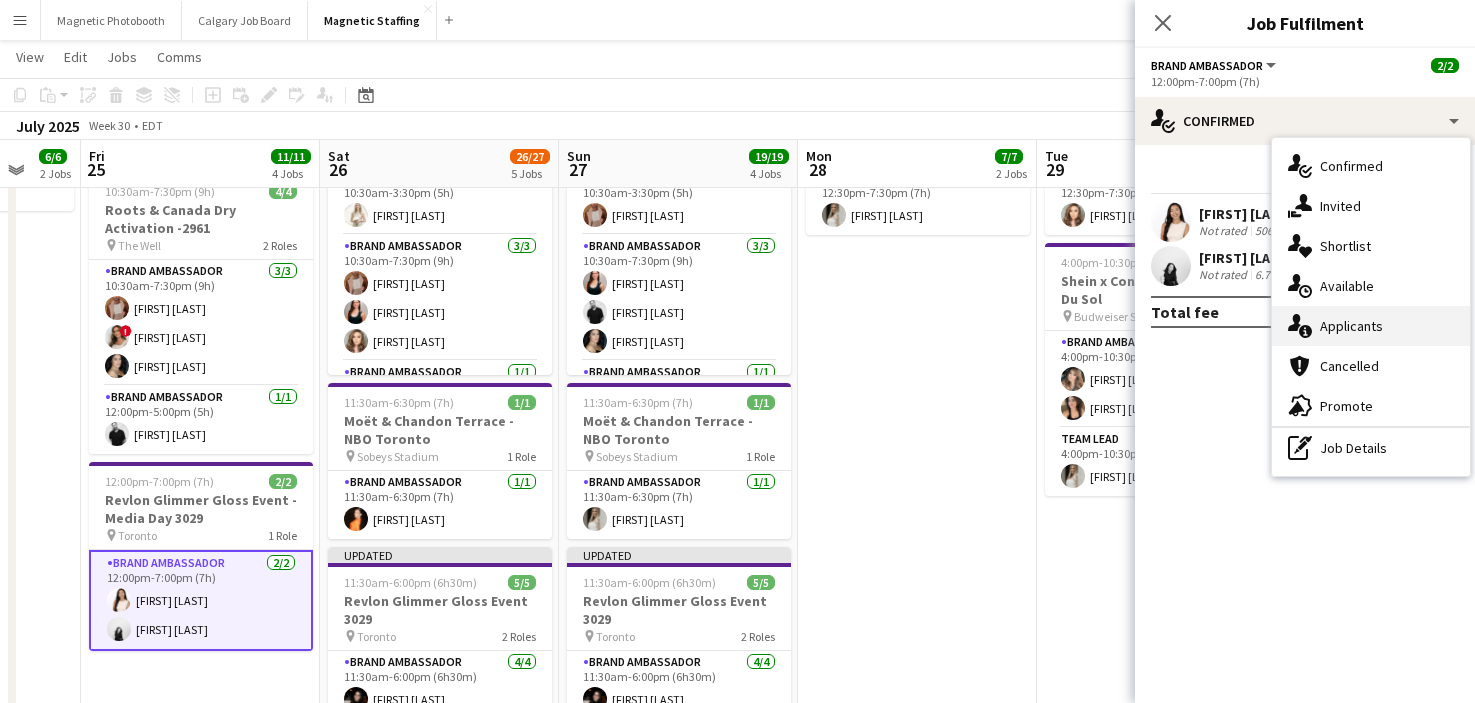click on "single-neutral-actions-information
Applicants" at bounding box center [1371, 326] 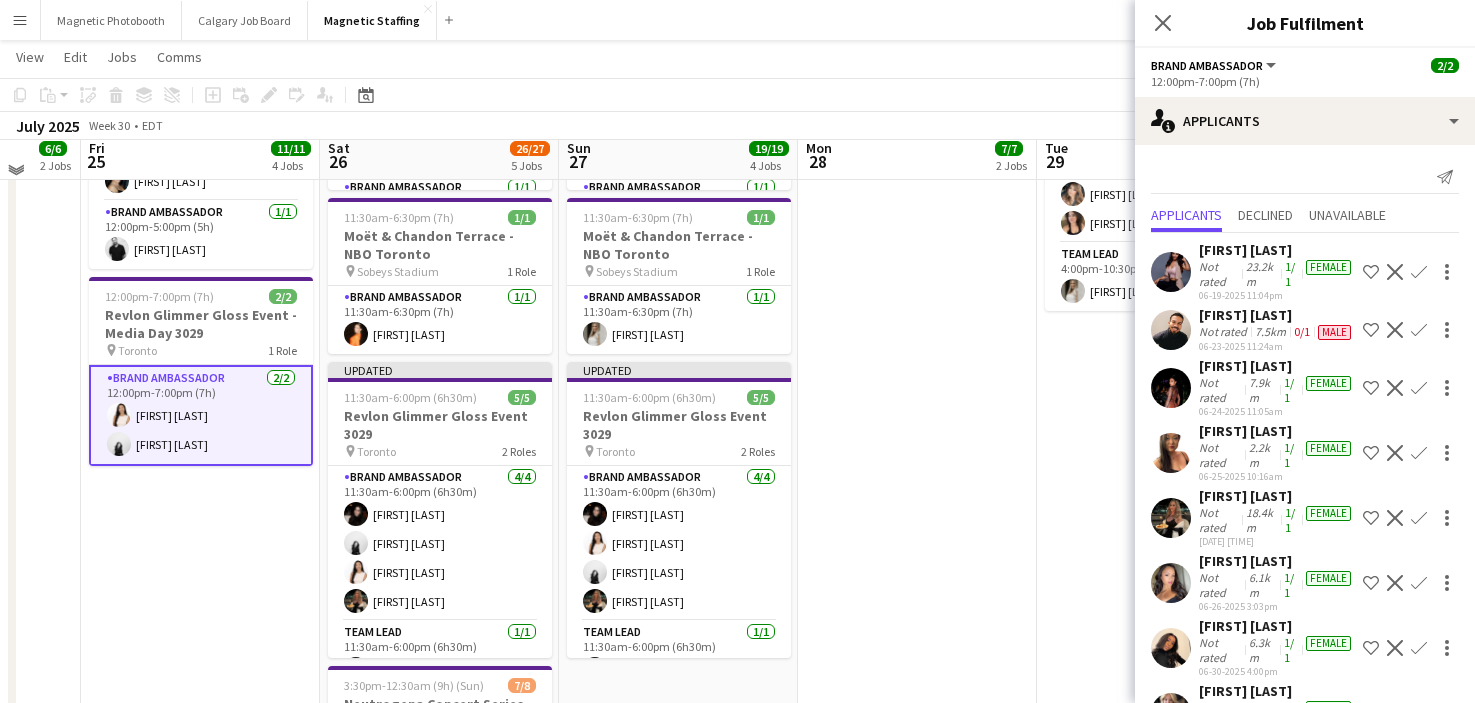 scroll, scrollTop: 646, scrollLeft: 0, axis: vertical 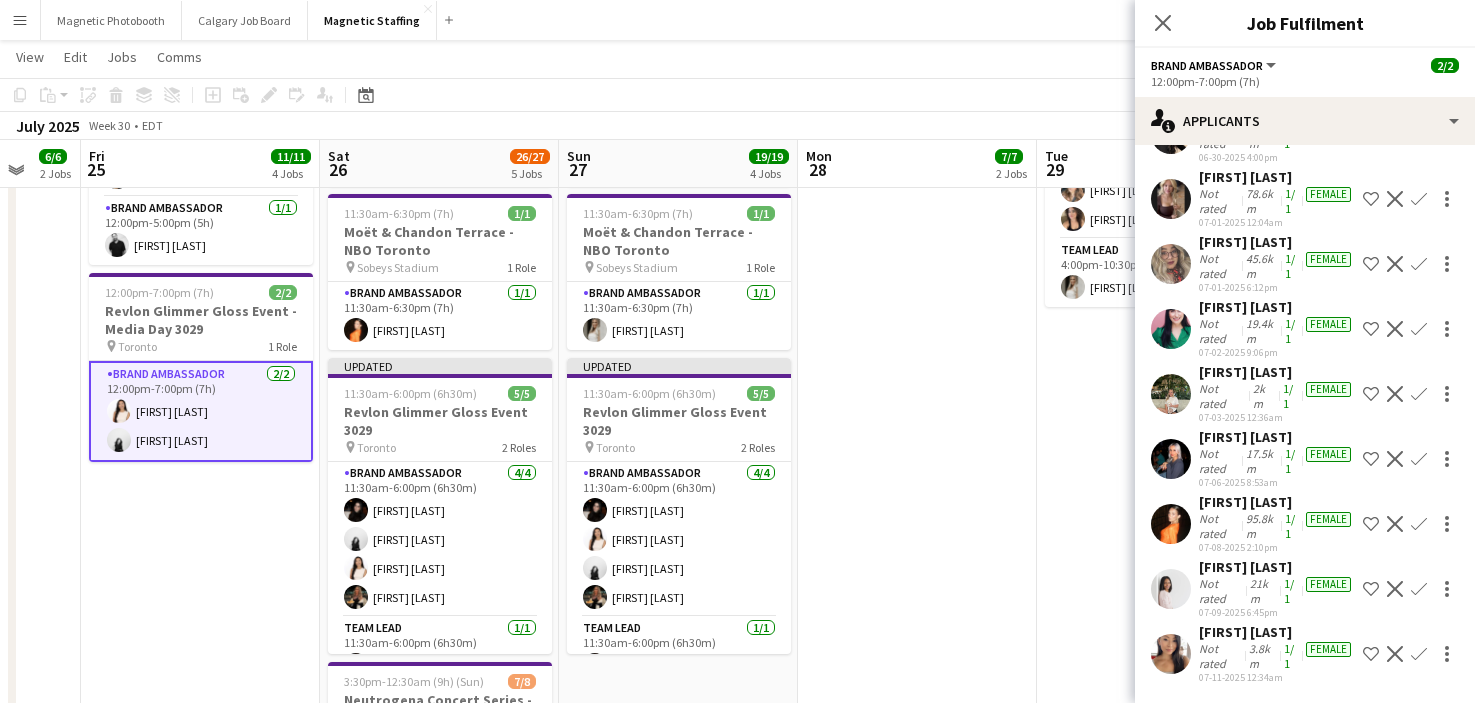 click on "9:00am-10:00pm (13h)    6/6   NBO x Shein - 2979
pin
IGA Stadium   4 Roles   Brand Ambassador   2/2   9:00am-3:30pm (6h30m)
[FIRST] [LAST] [FIRST] [LAST]  Team Lead   1/1   9:00am-3:30pm (6h30m)
[FIRST] [LAST]  Brand Ambassador   2/2   3:15pm-10:00pm (6h45m)
[FIRST] [LAST] [FIRST] [LAST]  Team Lead   1/1   3:15pm-10:00pm (6h45m)
[FIRST] [LAST]     12:30pm-7:30pm (7h)    1/1   Moët & Chandon Terrace - NBO Toronto
pin
Sobeys Stadium    1 Role   Brand Ambassador   1/1   12:30pm-7:30pm (7h)
[FIRST] [LAST]" at bounding box center (917, 546) 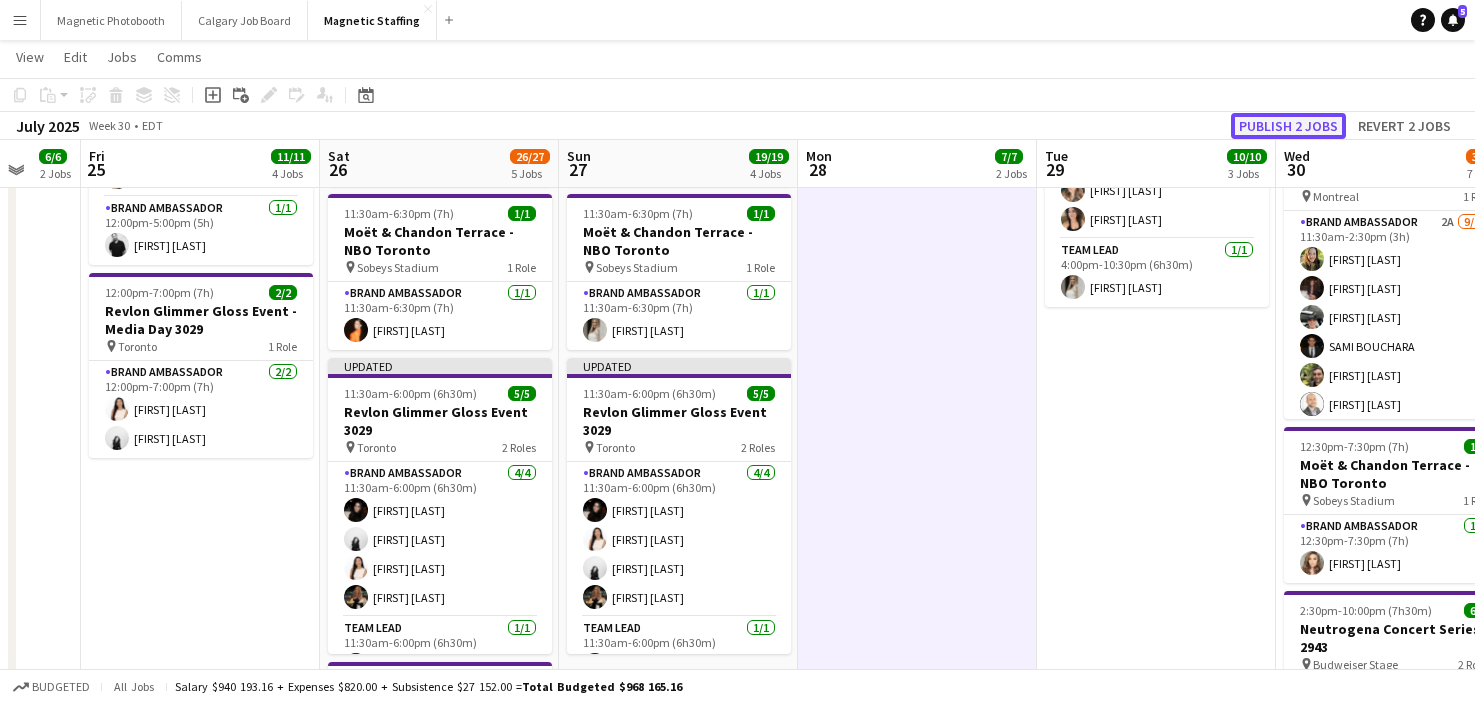 click on "Publish 2 jobs" 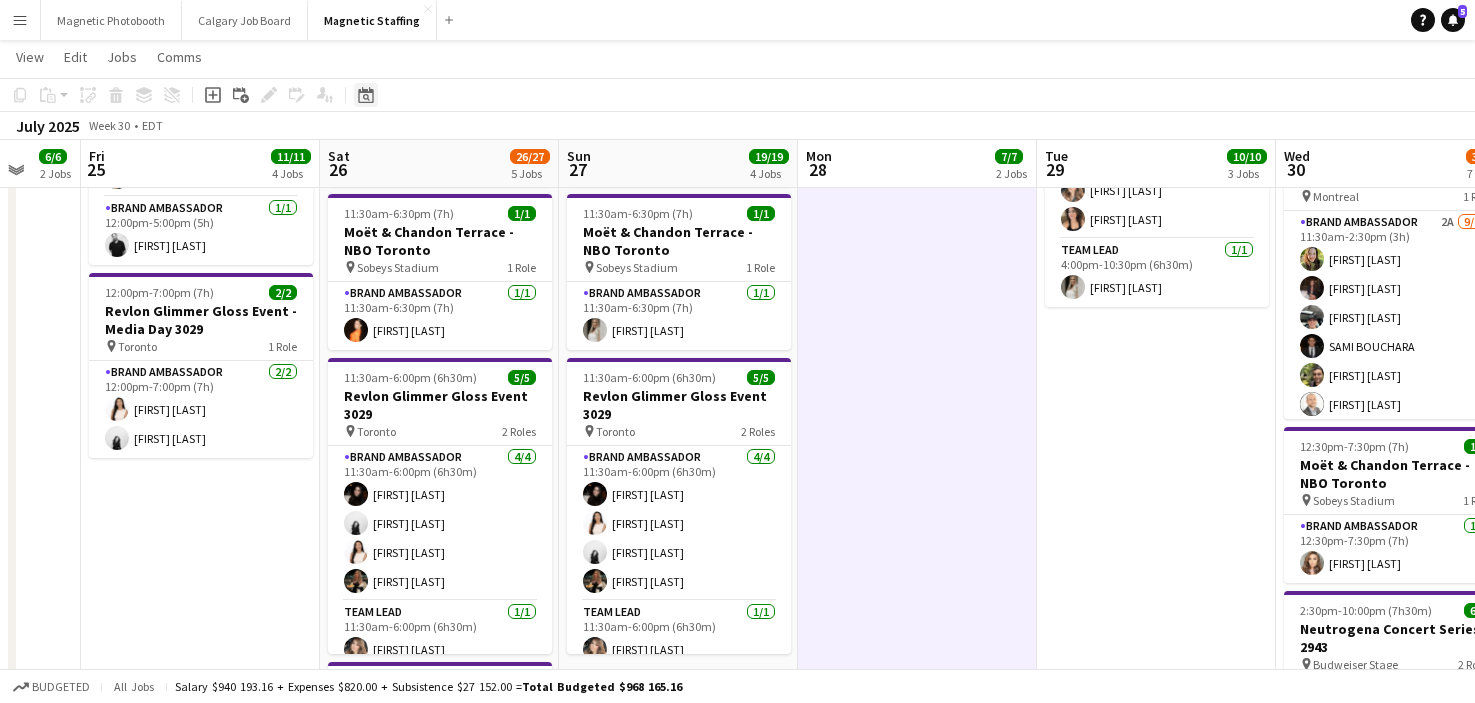 click on "Date picker" 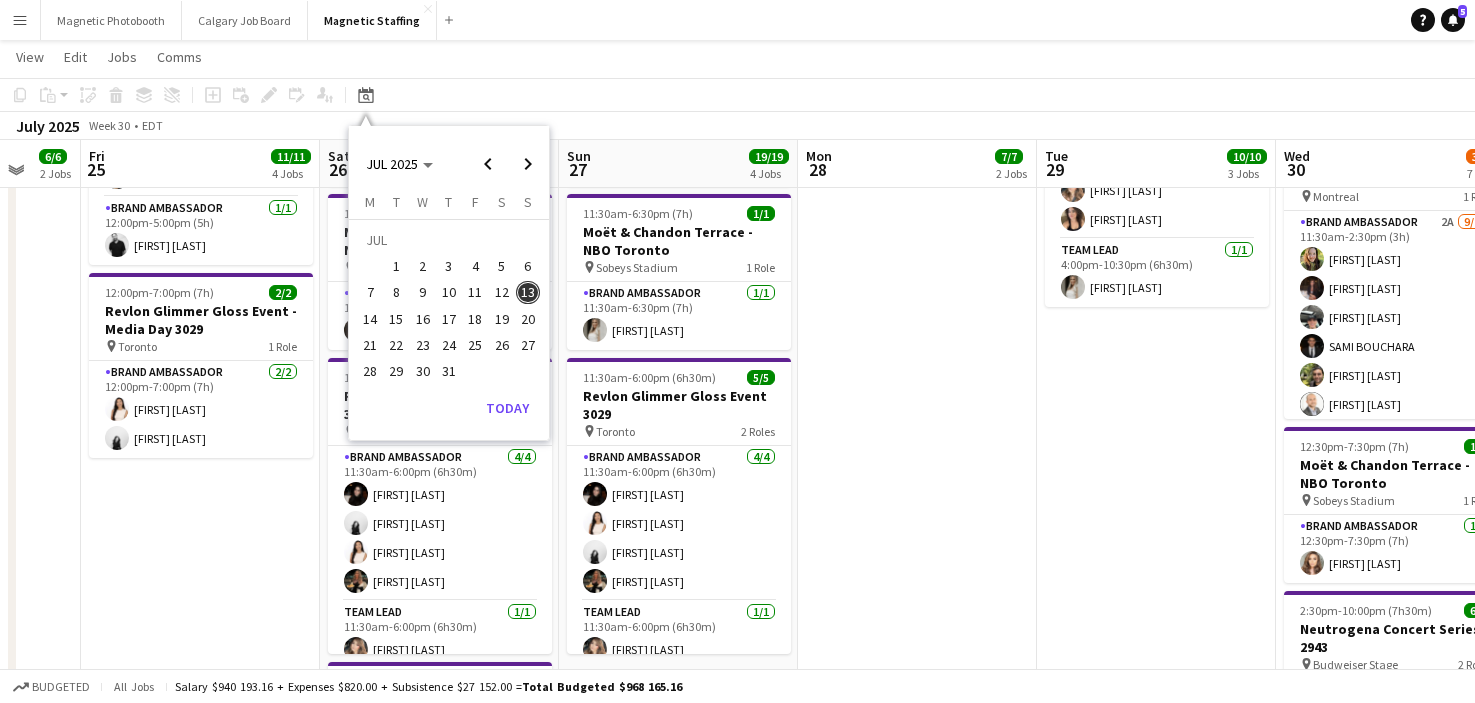 click on "12" at bounding box center [502, 293] 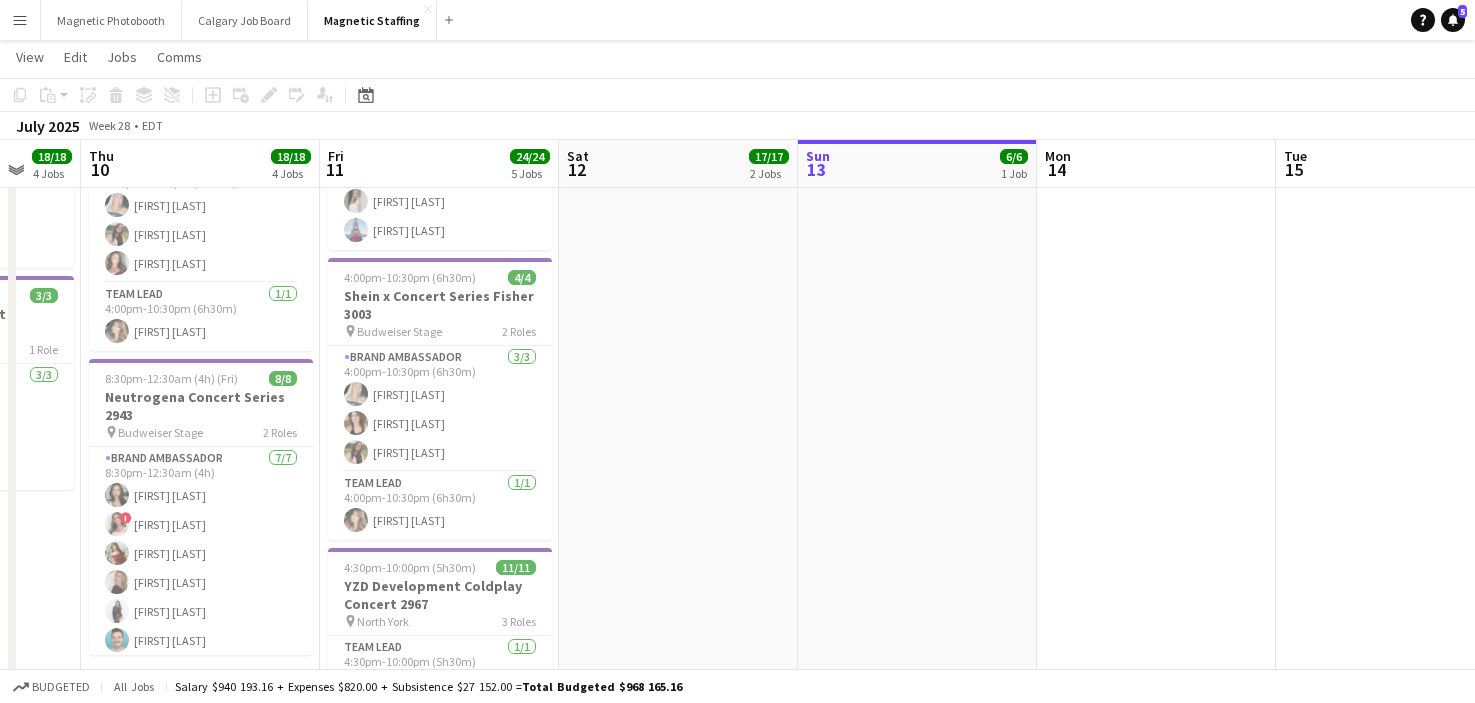 scroll, scrollTop: 0, scrollLeft: 688, axis: horizontal 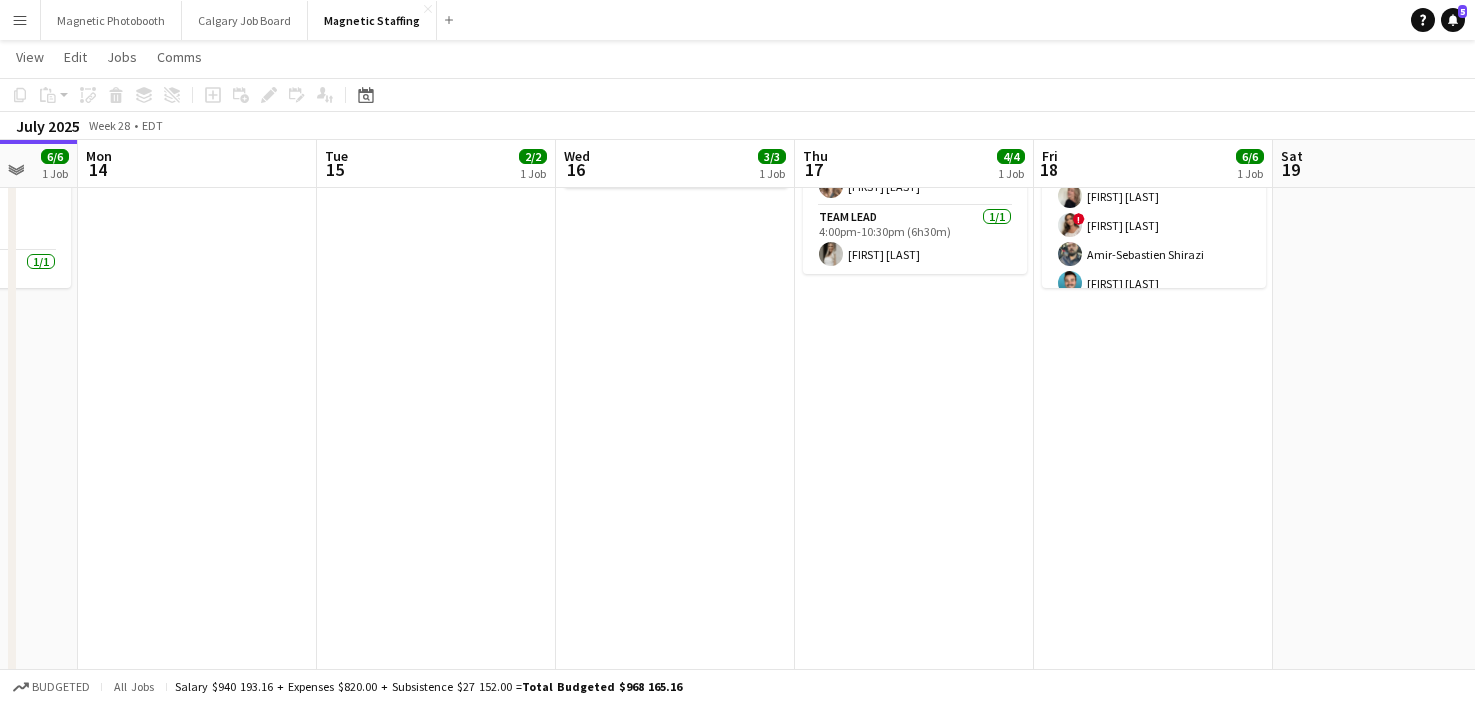 drag, startPoint x: 1117, startPoint y: 410, endPoint x: 197, endPoint y: 519, distance: 926.4346 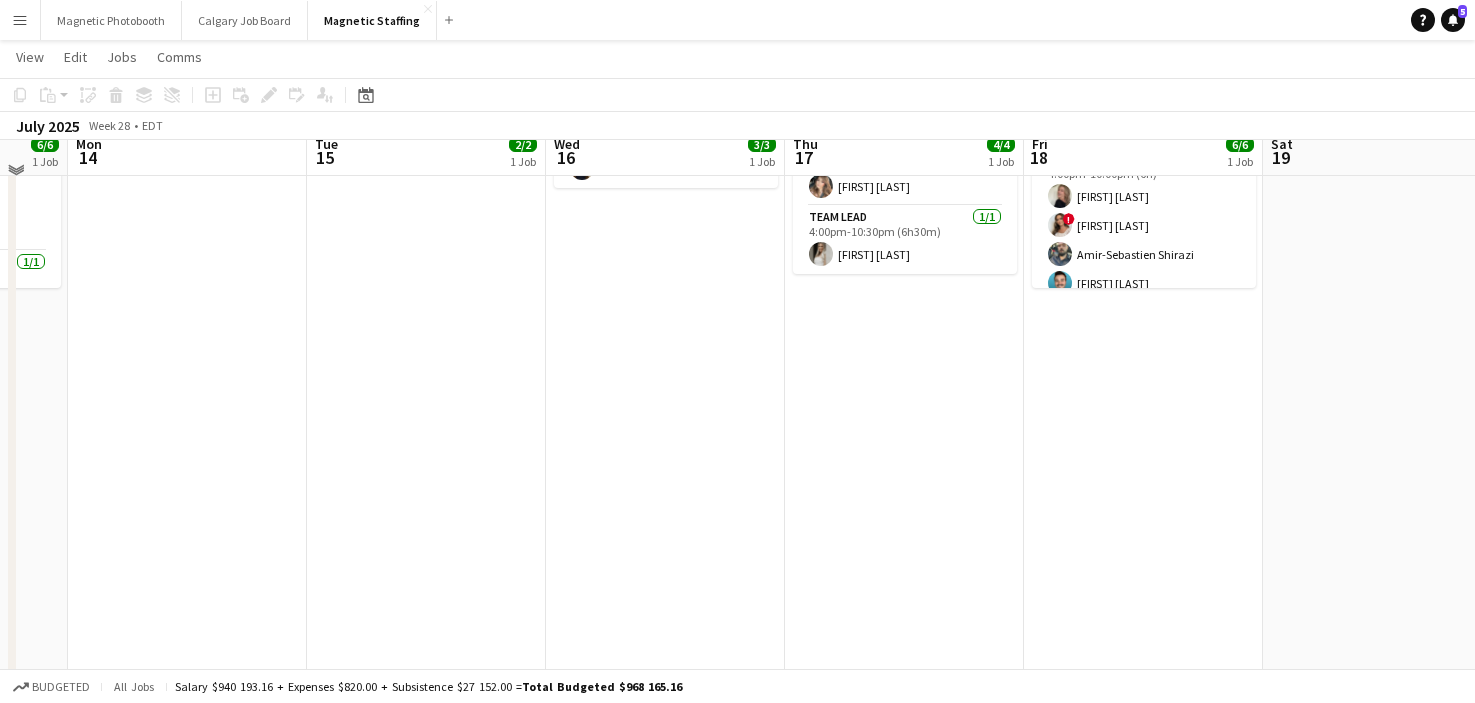 scroll, scrollTop: 0, scrollLeft: 0, axis: both 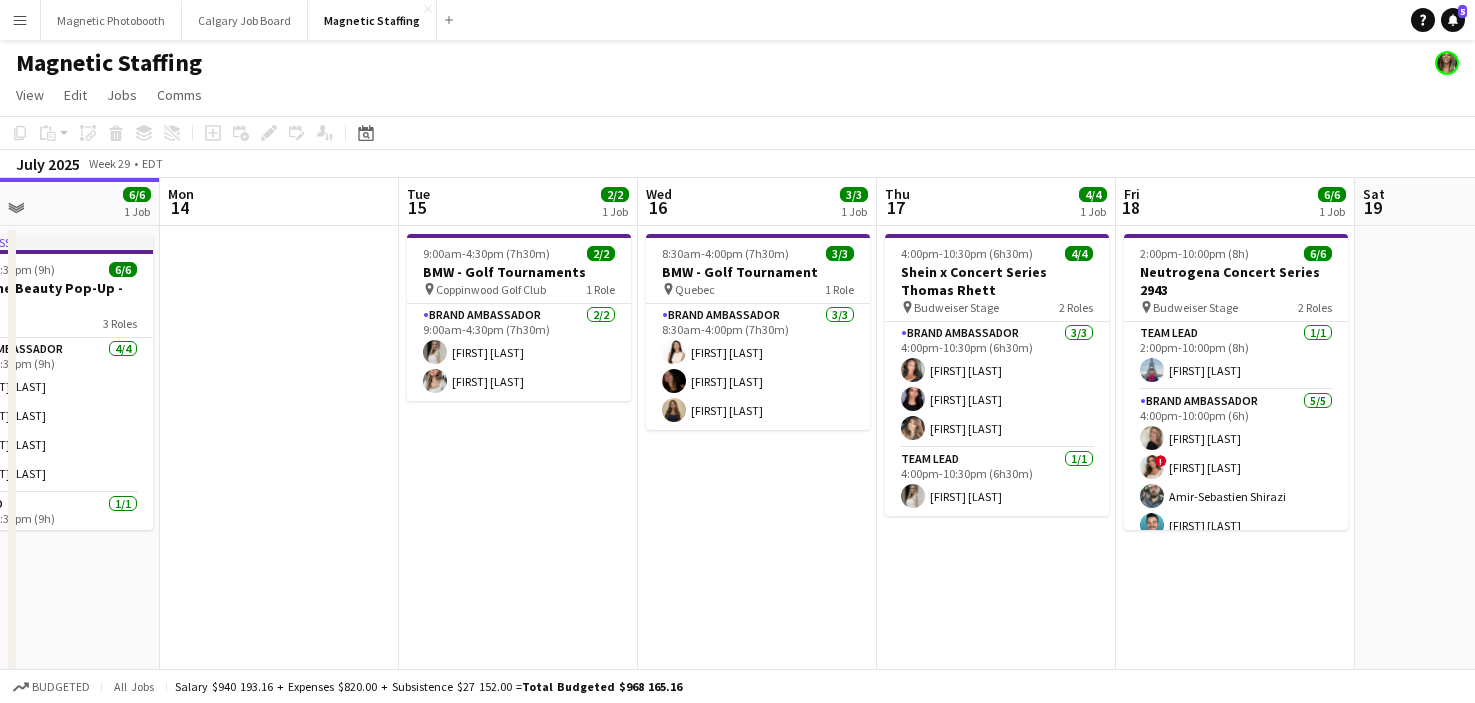 drag, startPoint x: 772, startPoint y: 438, endPoint x: 5, endPoint y: 609, distance: 785.83075 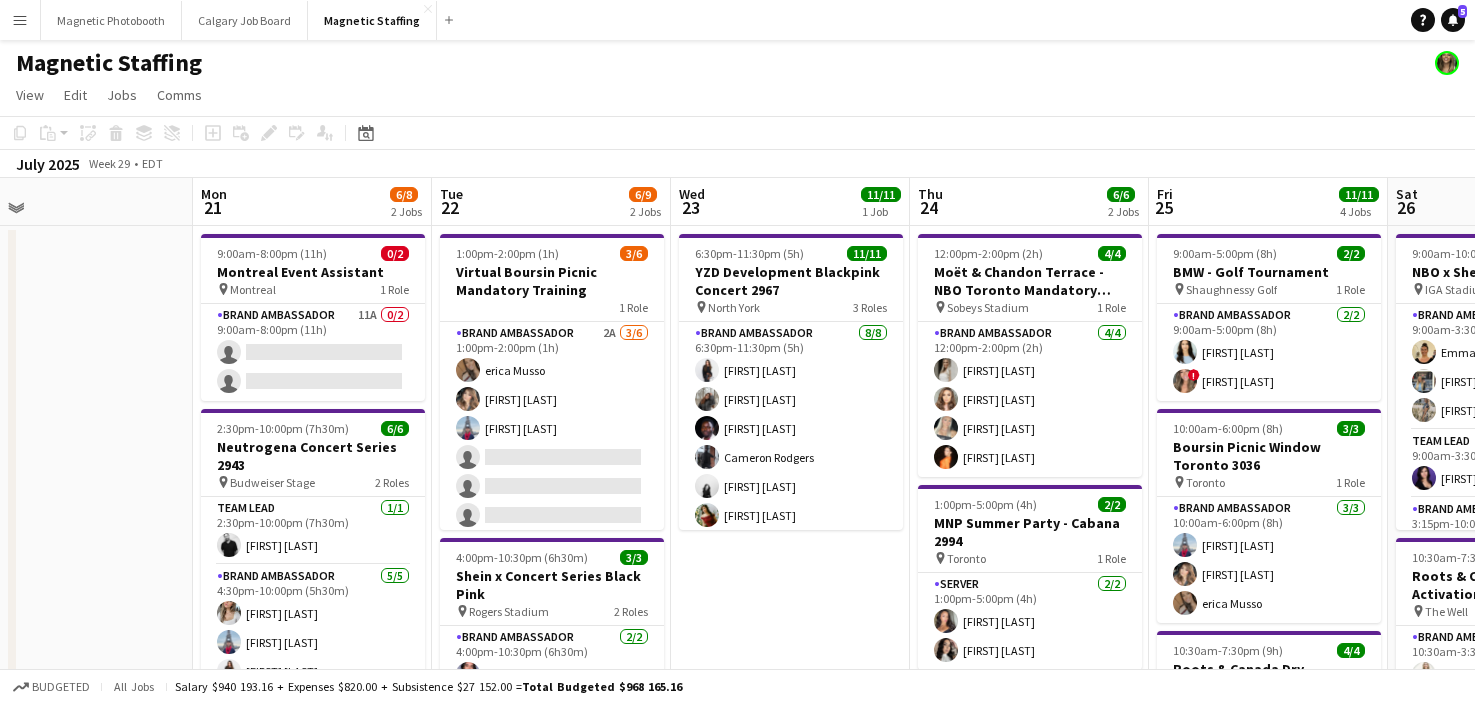 drag, startPoint x: 508, startPoint y: 516, endPoint x: 377, endPoint y: 534, distance: 132.23087 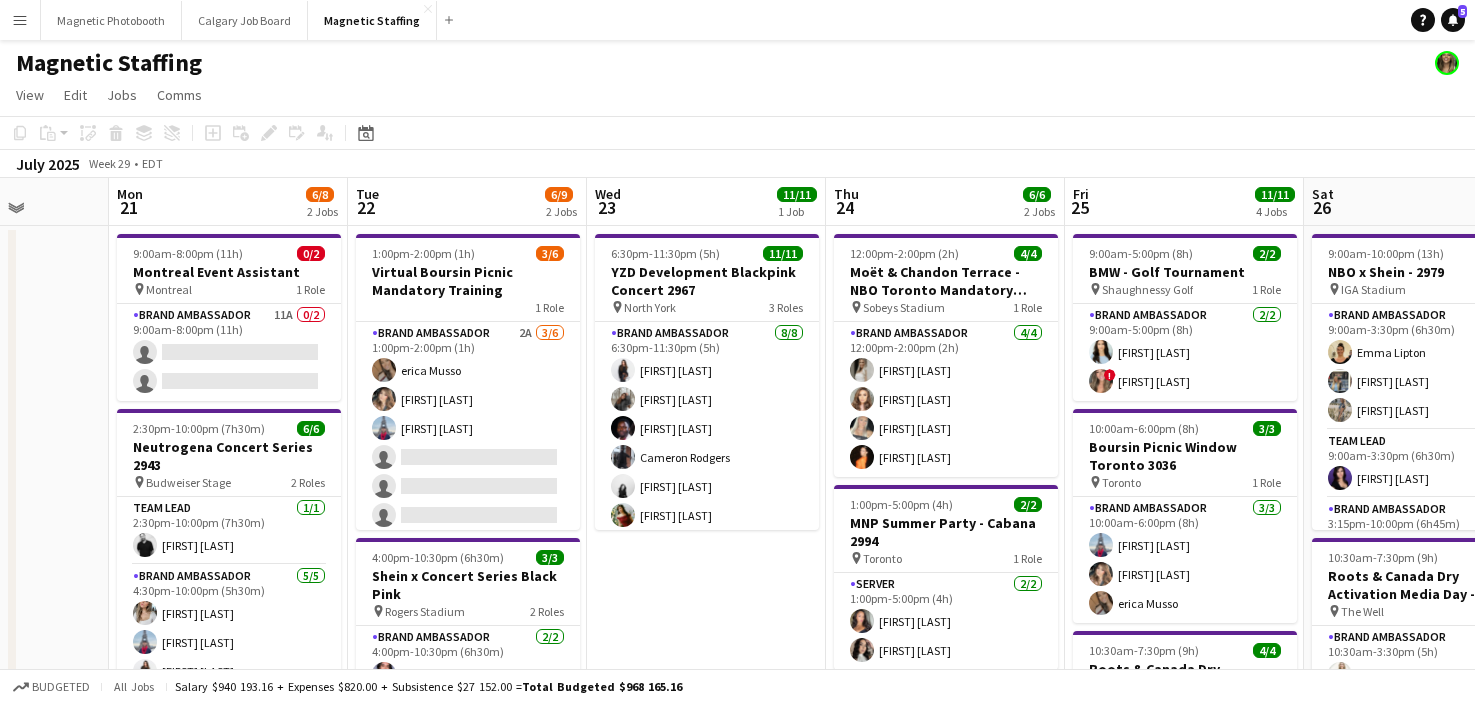 drag, startPoint x: 702, startPoint y: 479, endPoint x: 425, endPoint y: 477, distance: 277.00723 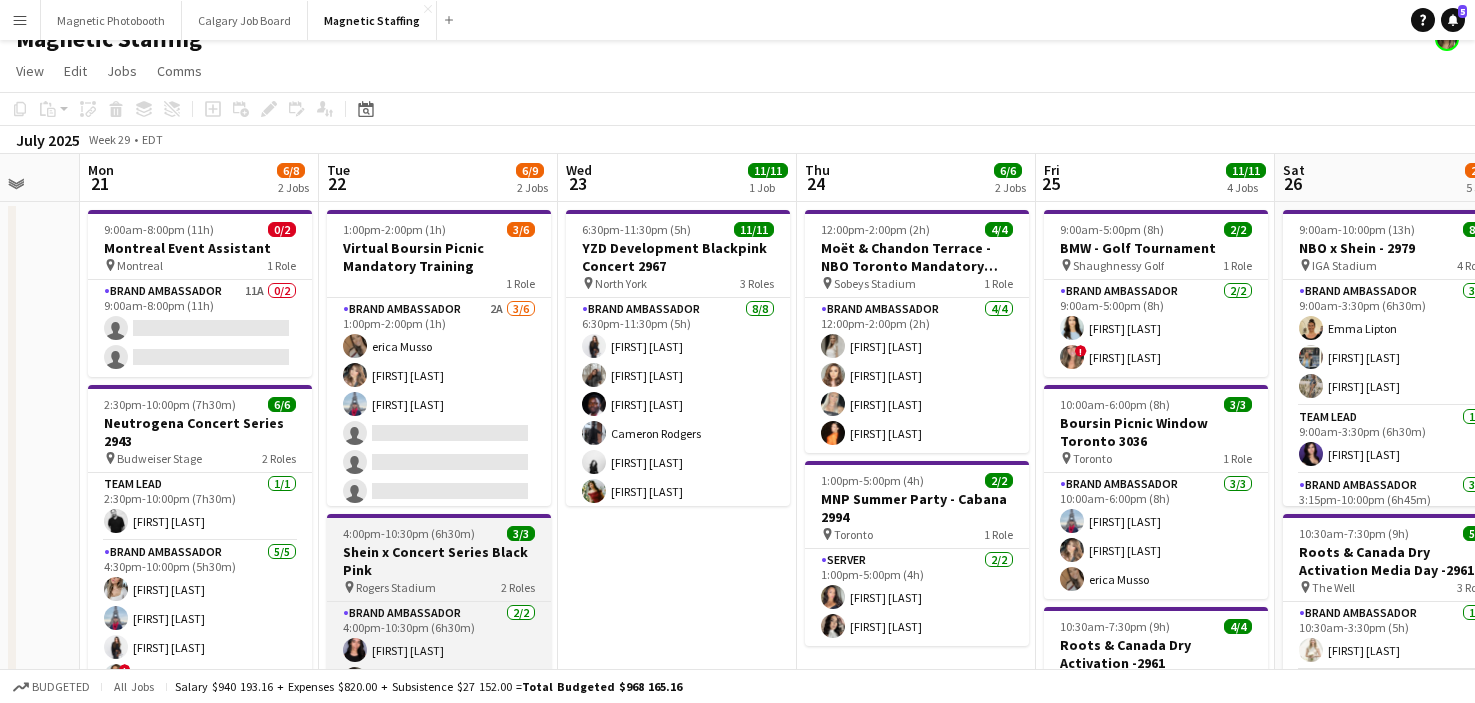scroll, scrollTop: 0, scrollLeft: 0, axis: both 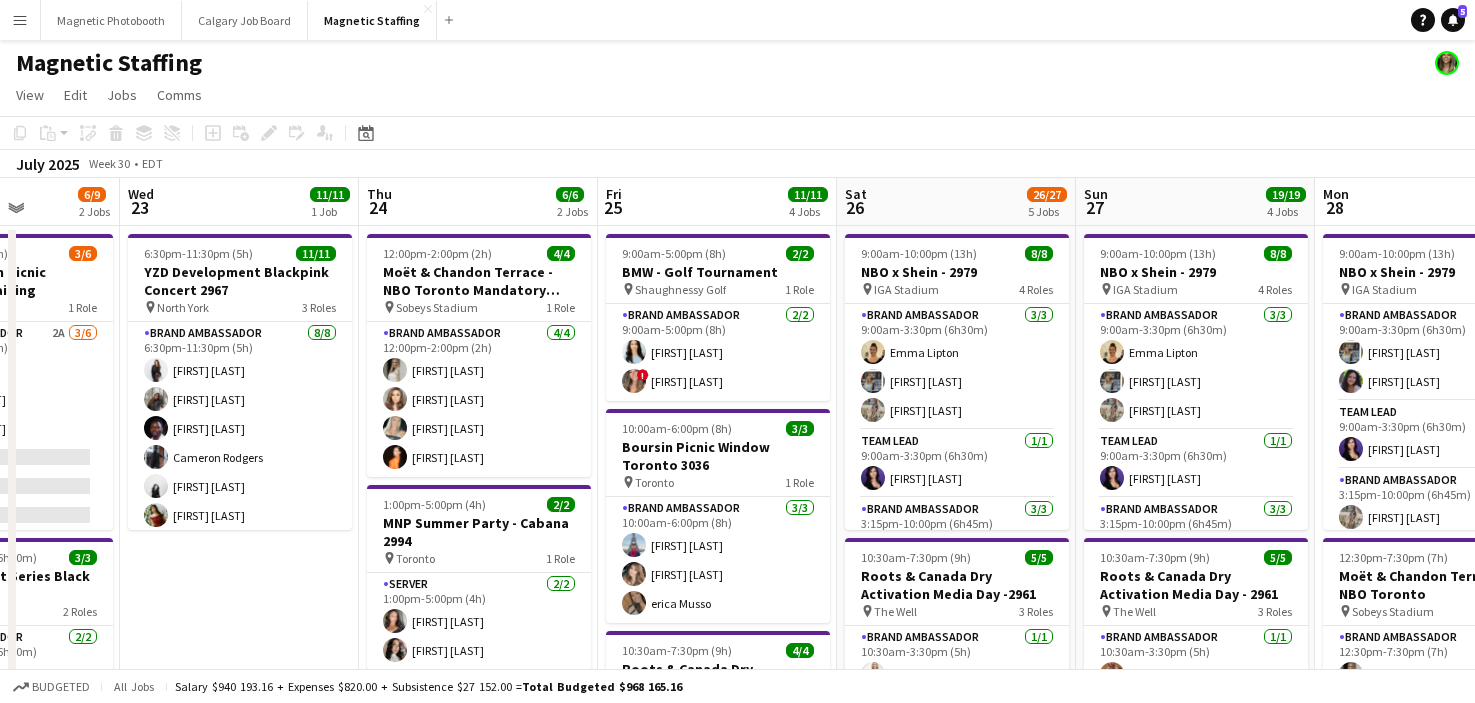 drag, startPoint x: 699, startPoint y: 624, endPoint x: 242, endPoint y: 671, distance: 459.4105 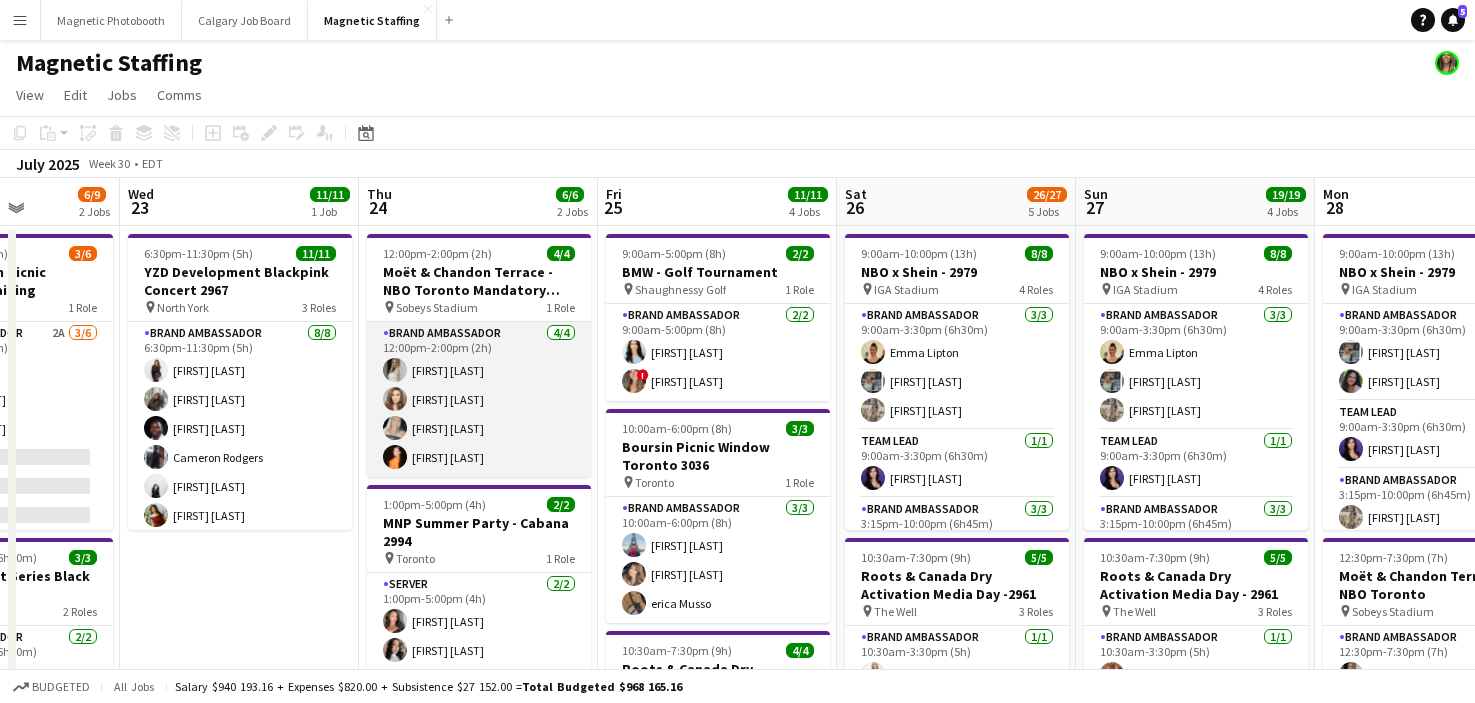 click on "Brand Ambassador   4/4   12:00pm-2:00pm (2h)
[FIRST] [LAST] [FIRST] [LAST] [FIRST] [LAST] [FIRST] [LAST]" at bounding box center [479, 399] 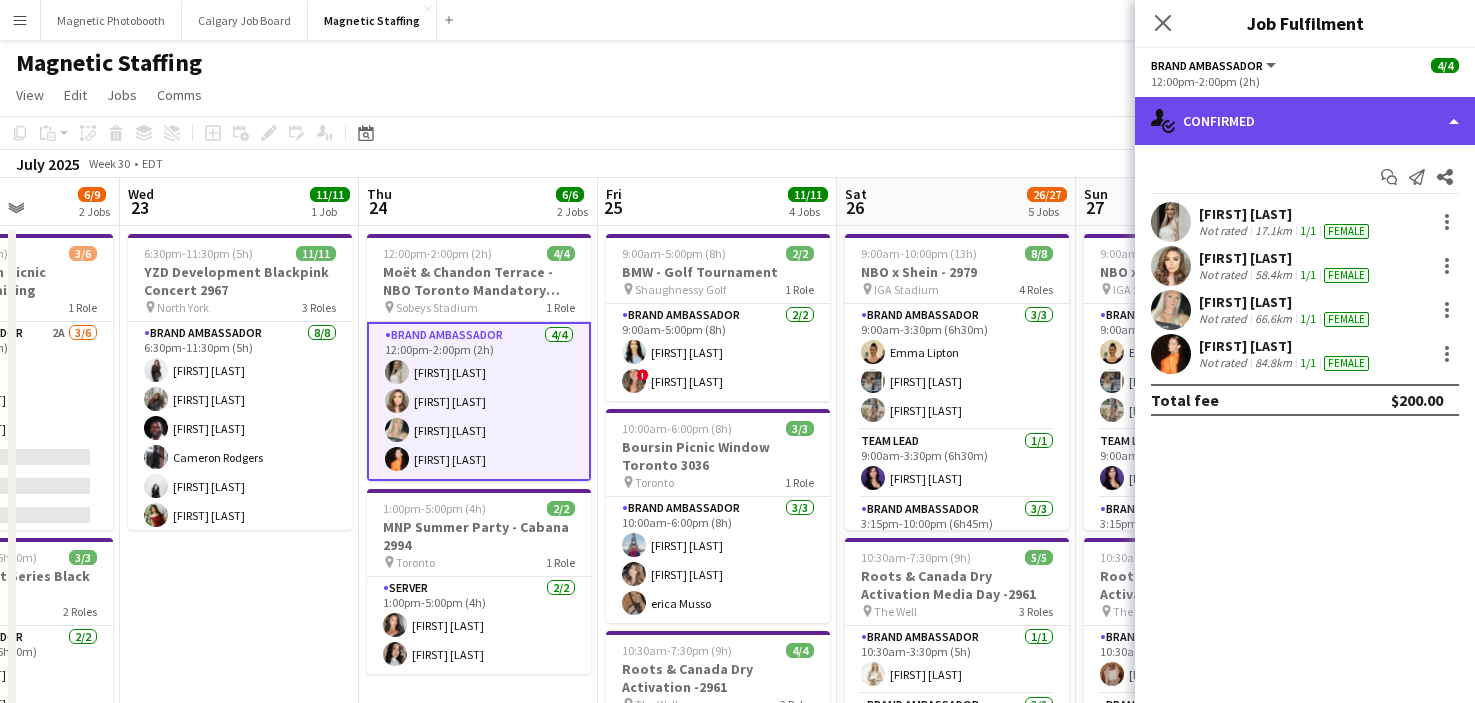 click on "single-neutral-actions-check-2
Confirmed" 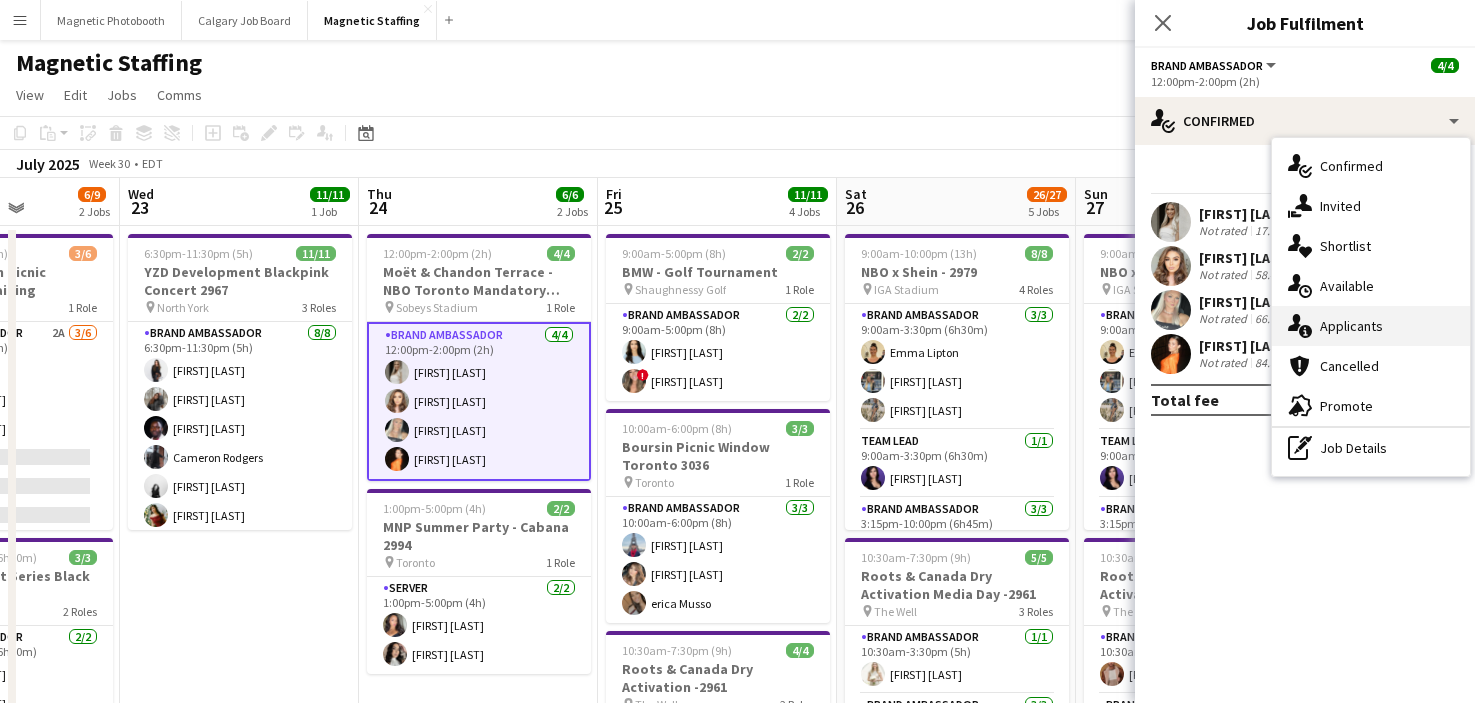 click on "single-neutral-actions-information
Applicants" at bounding box center [1371, 326] 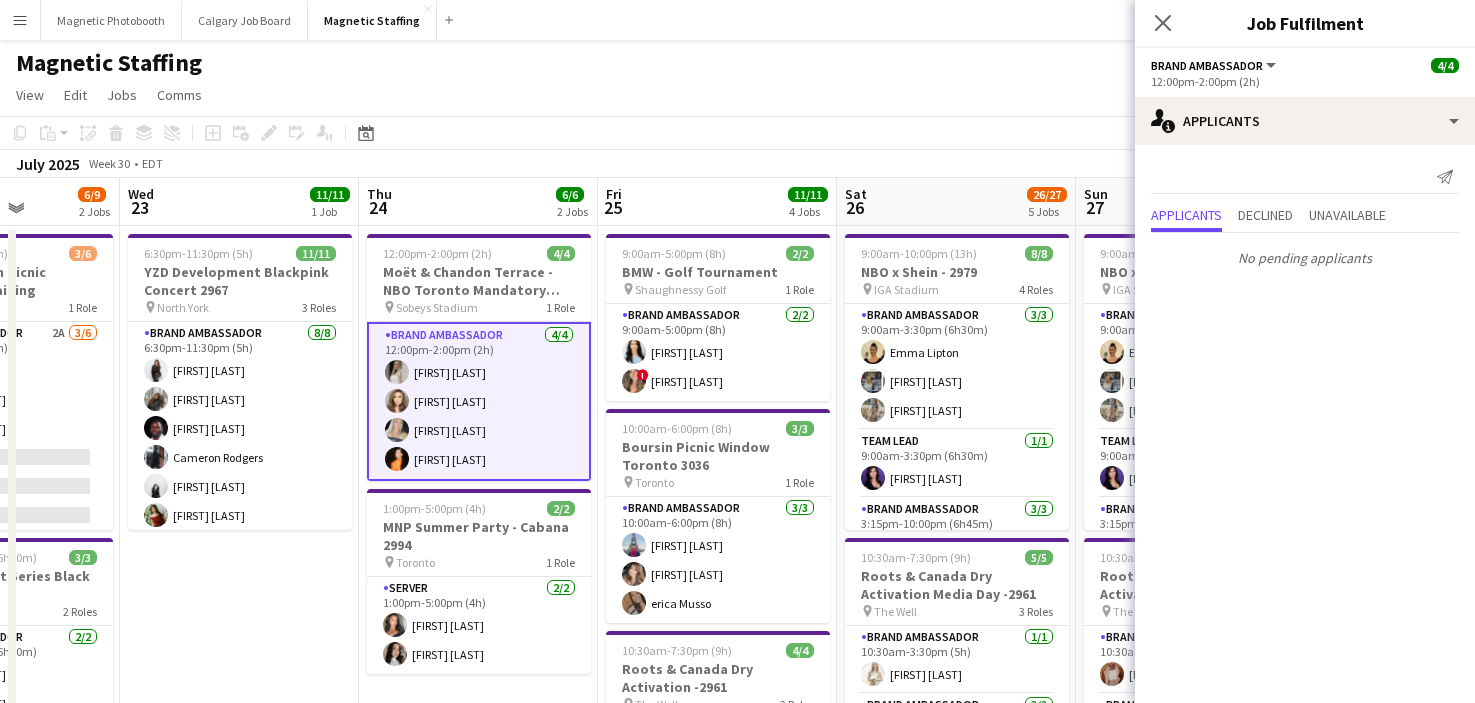 scroll, scrollTop: 144, scrollLeft: 0, axis: vertical 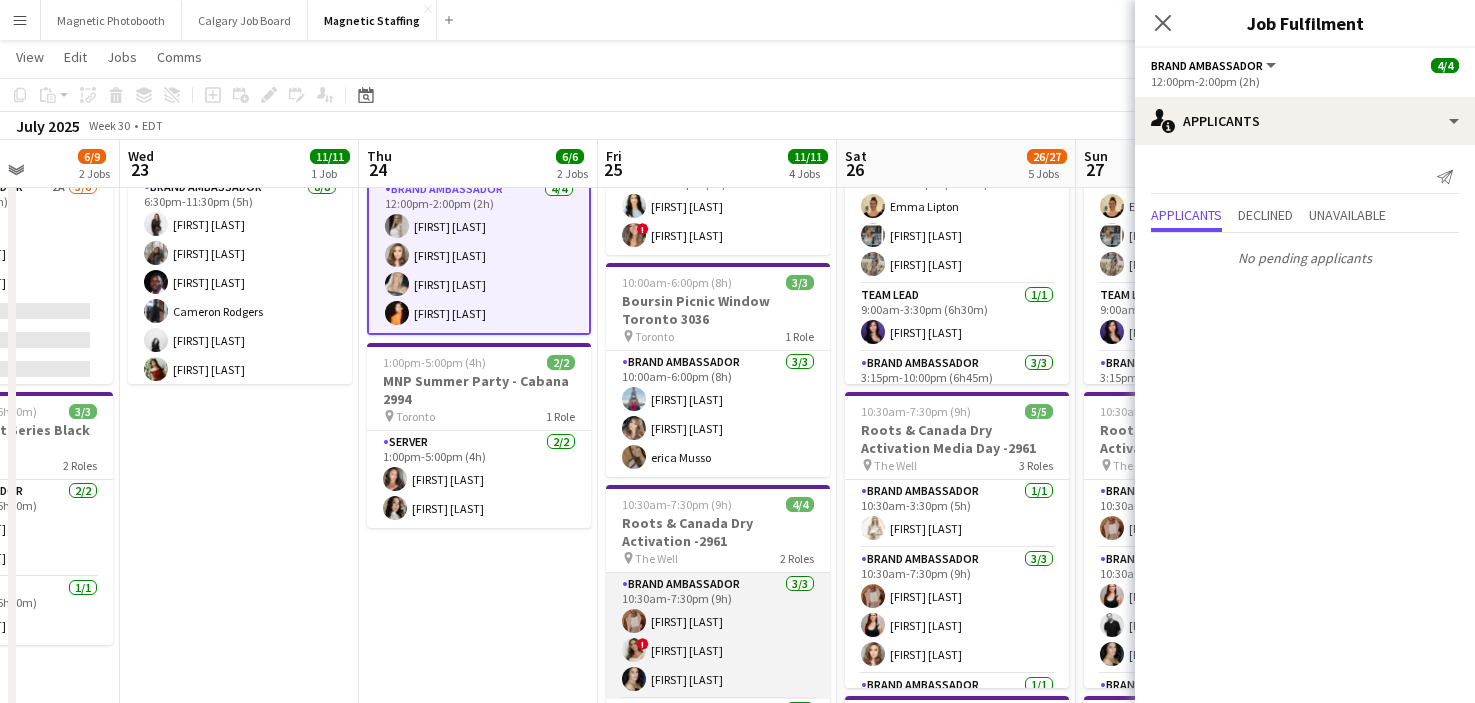click on "Brand Ambassador   3/3   10:30am-7:30pm (9h)
[FIRST] [LAST] ! [FIRST] [LAST] [FIRST] [LAST]" at bounding box center [718, 636] 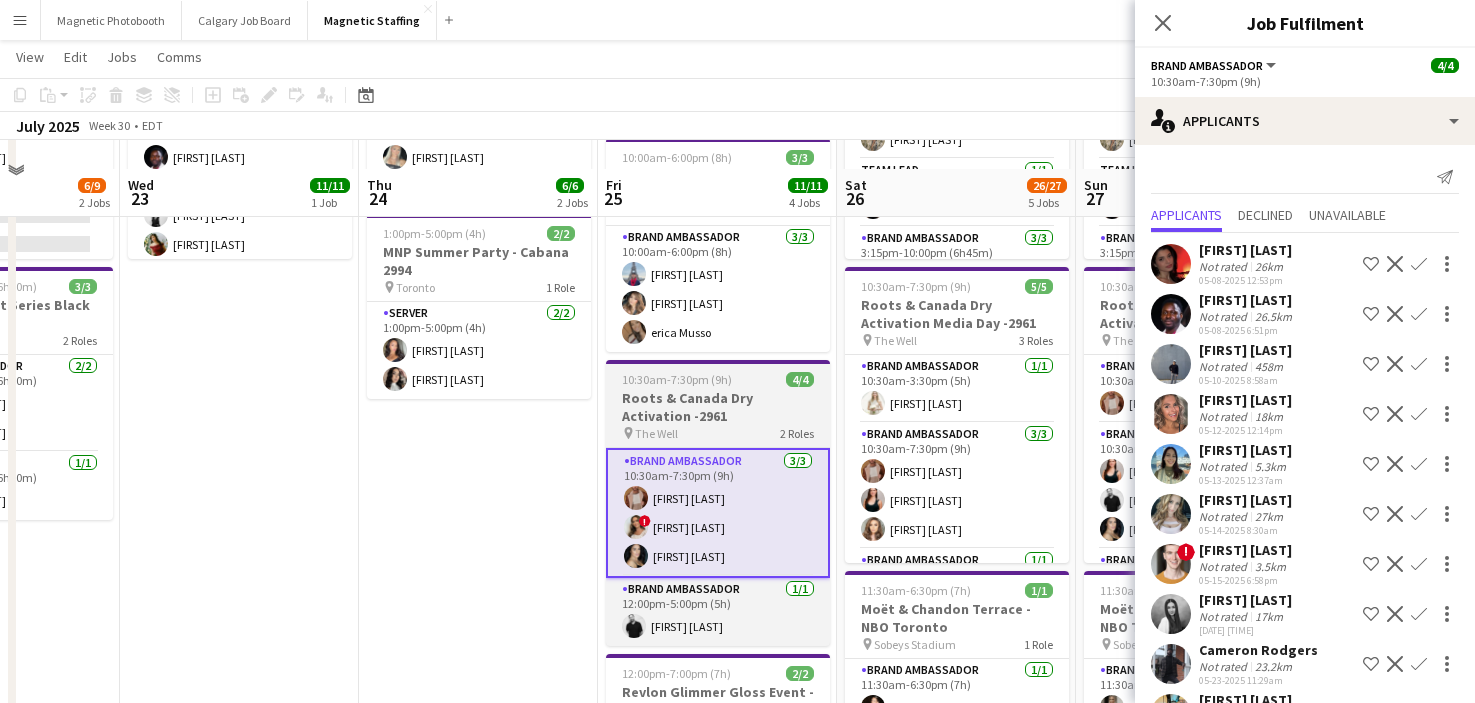 scroll, scrollTop: 301, scrollLeft: 0, axis: vertical 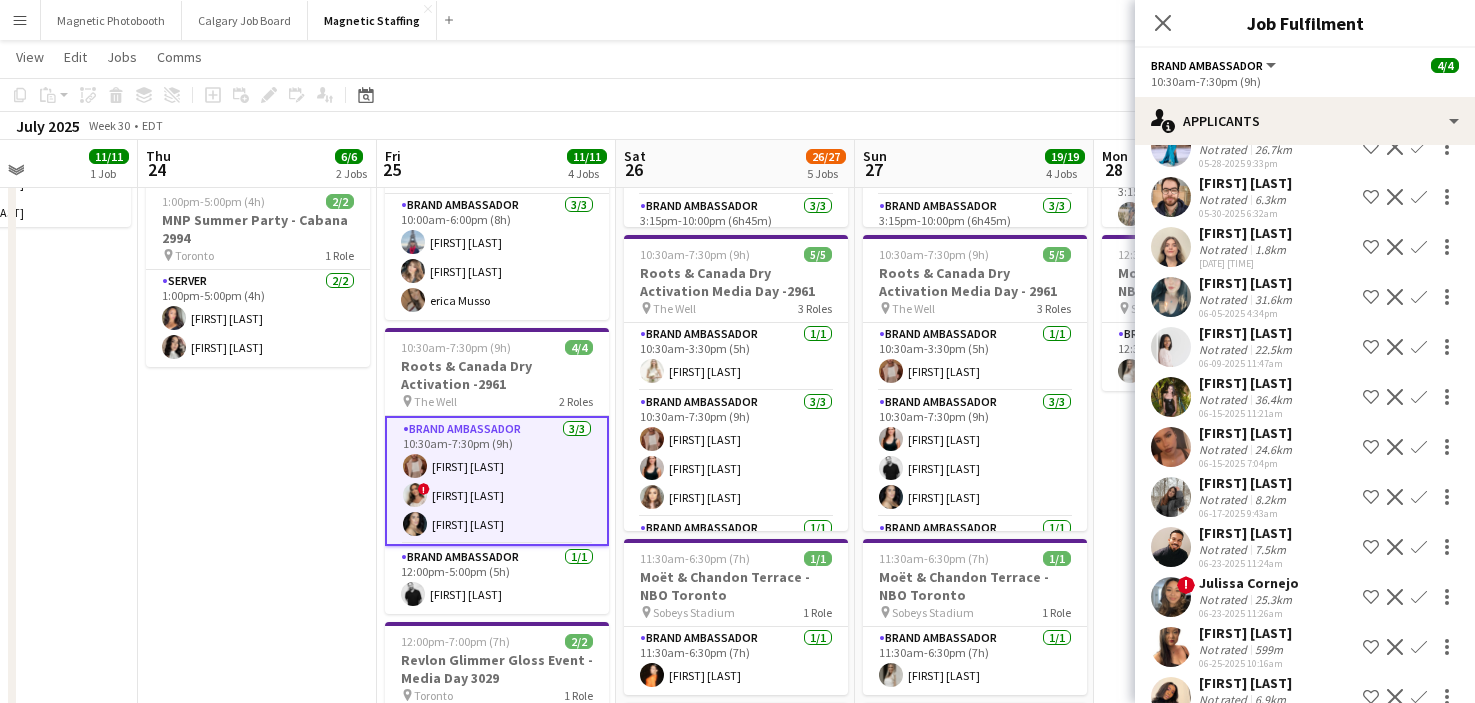 drag, startPoint x: 949, startPoint y: 542, endPoint x: 788, endPoint y: 548, distance: 161.11176 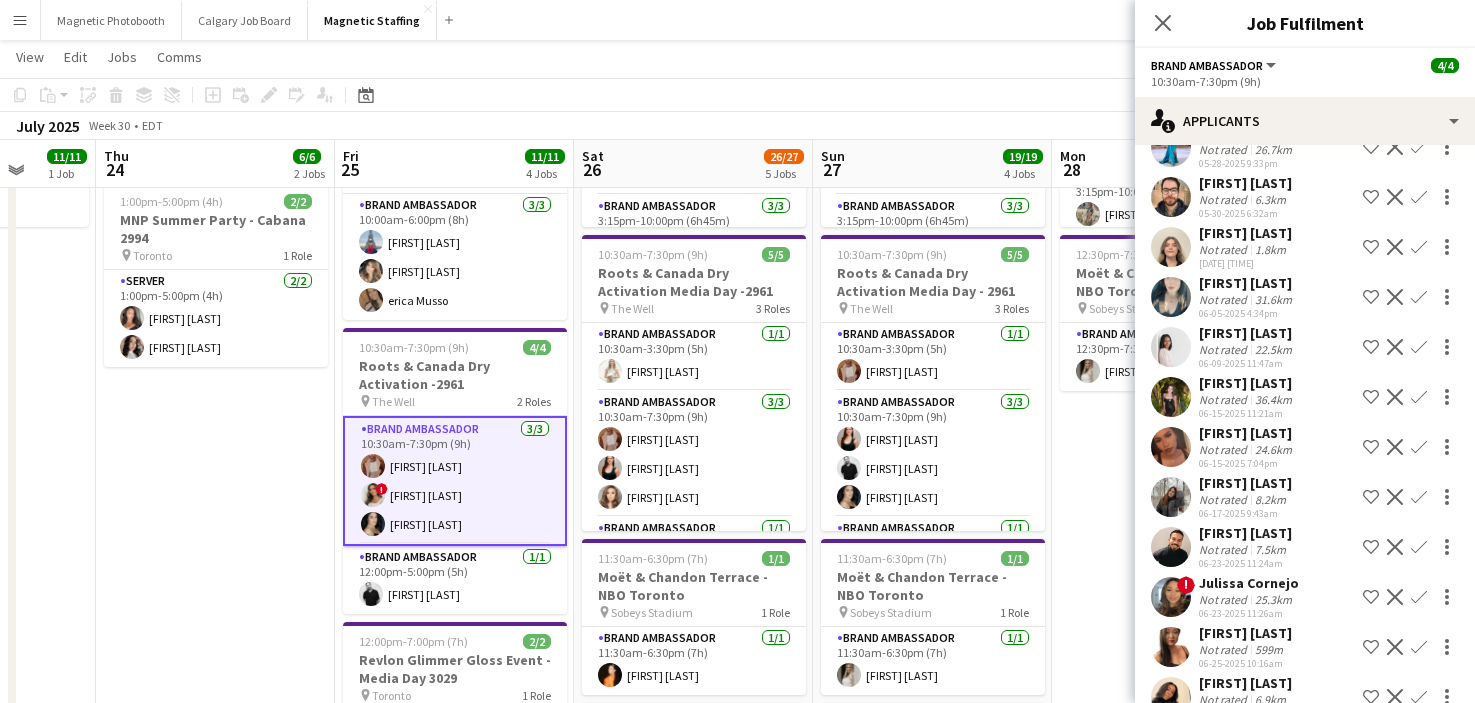 scroll, scrollTop: 954, scrollLeft: 0, axis: vertical 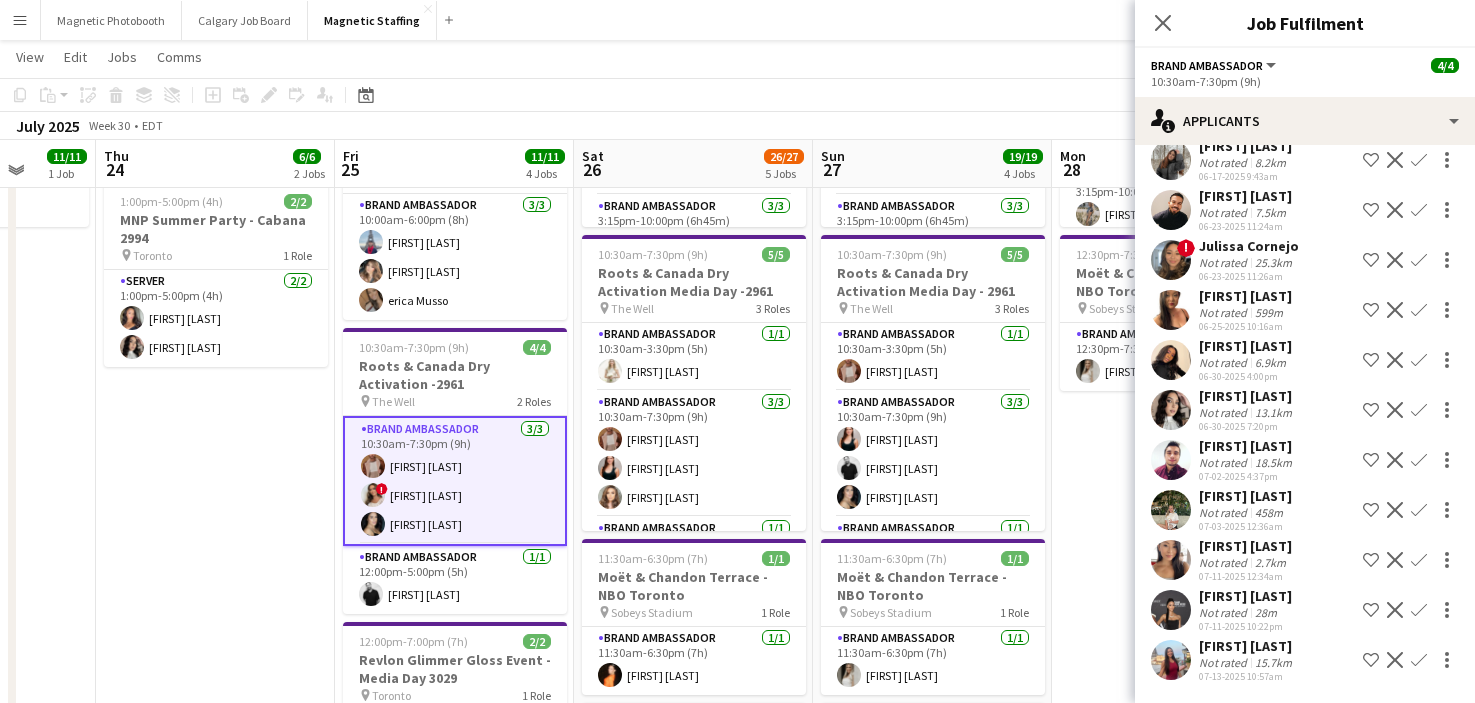 click 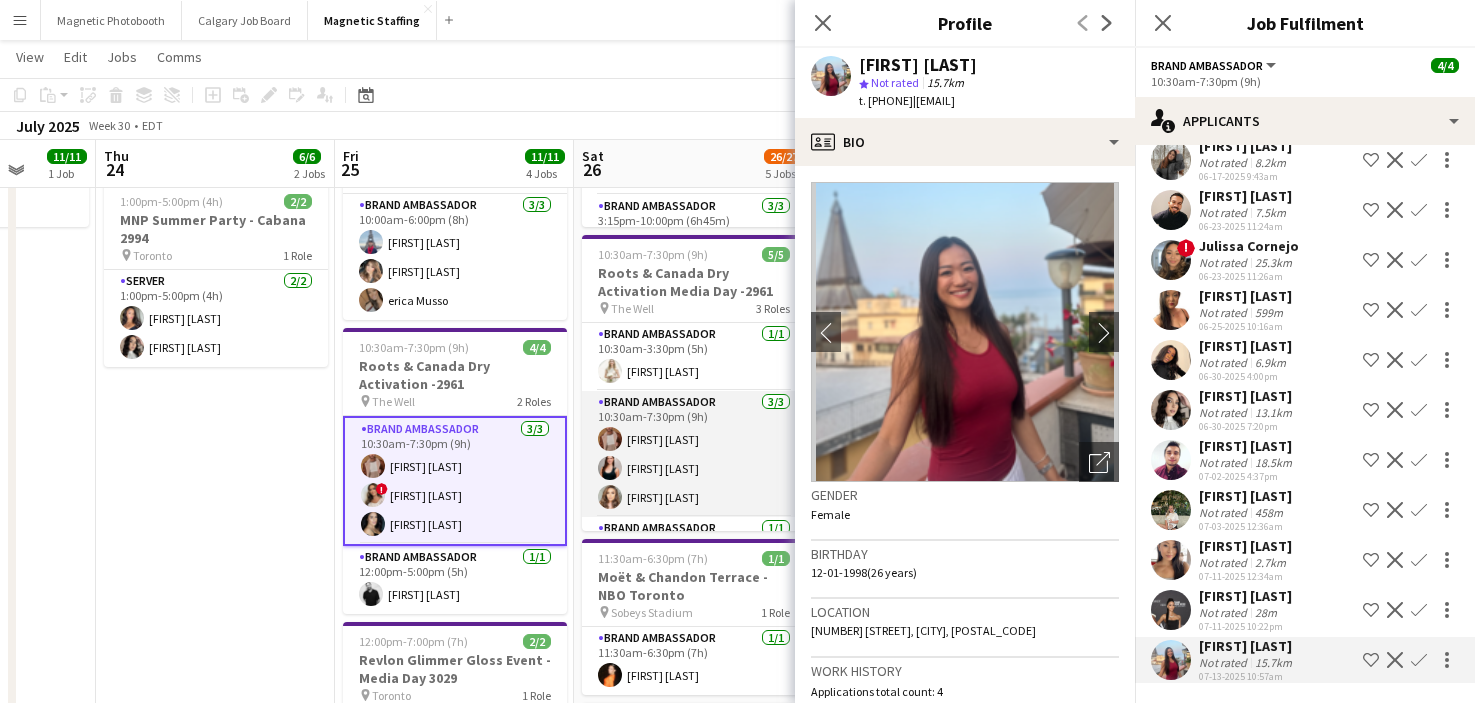 click on "Brand Ambassador   3/3   10:30am-7:30pm (9h)
[FIRST] [LAST] [FIRST] [LAST] [FIRST] [LAST]" at bounding box center (694, 454) 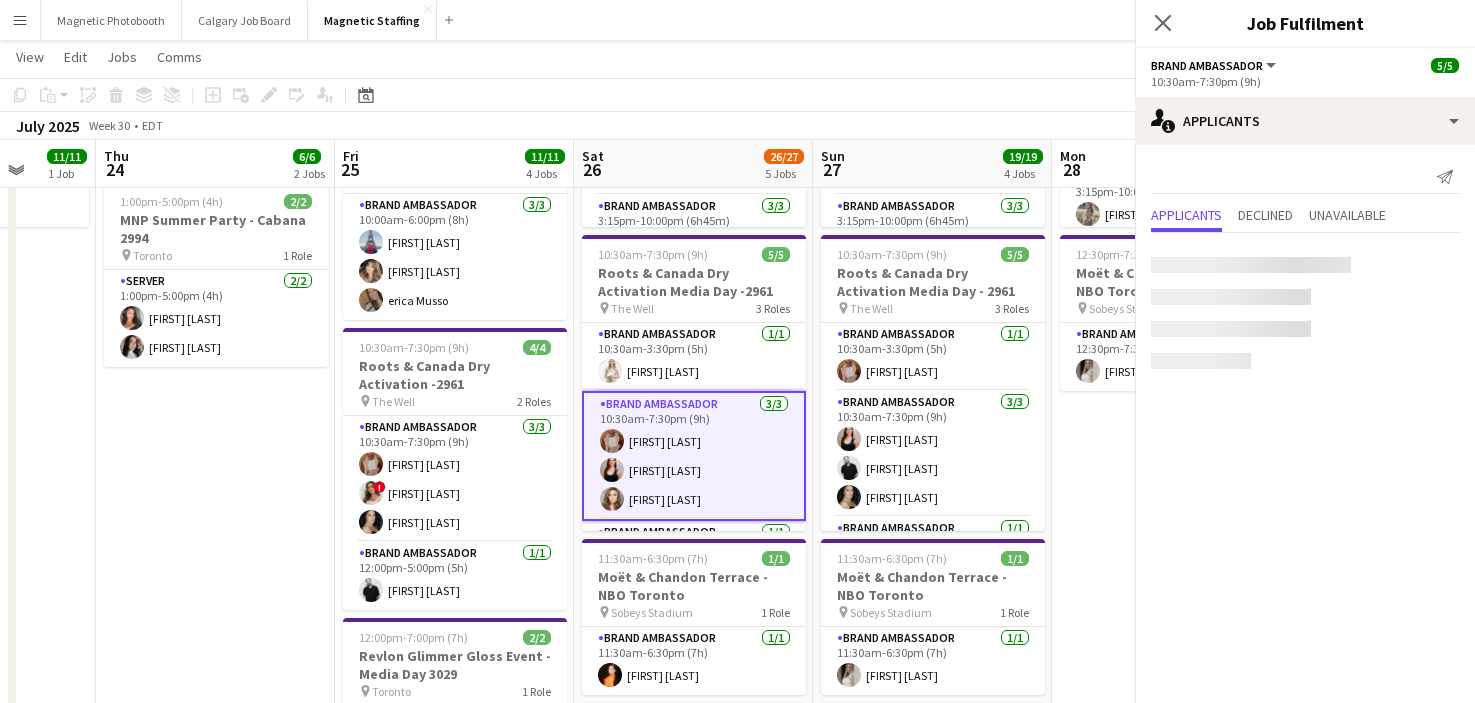 scroll, scrollTop: 0, scrollLeft: 0, axis: both 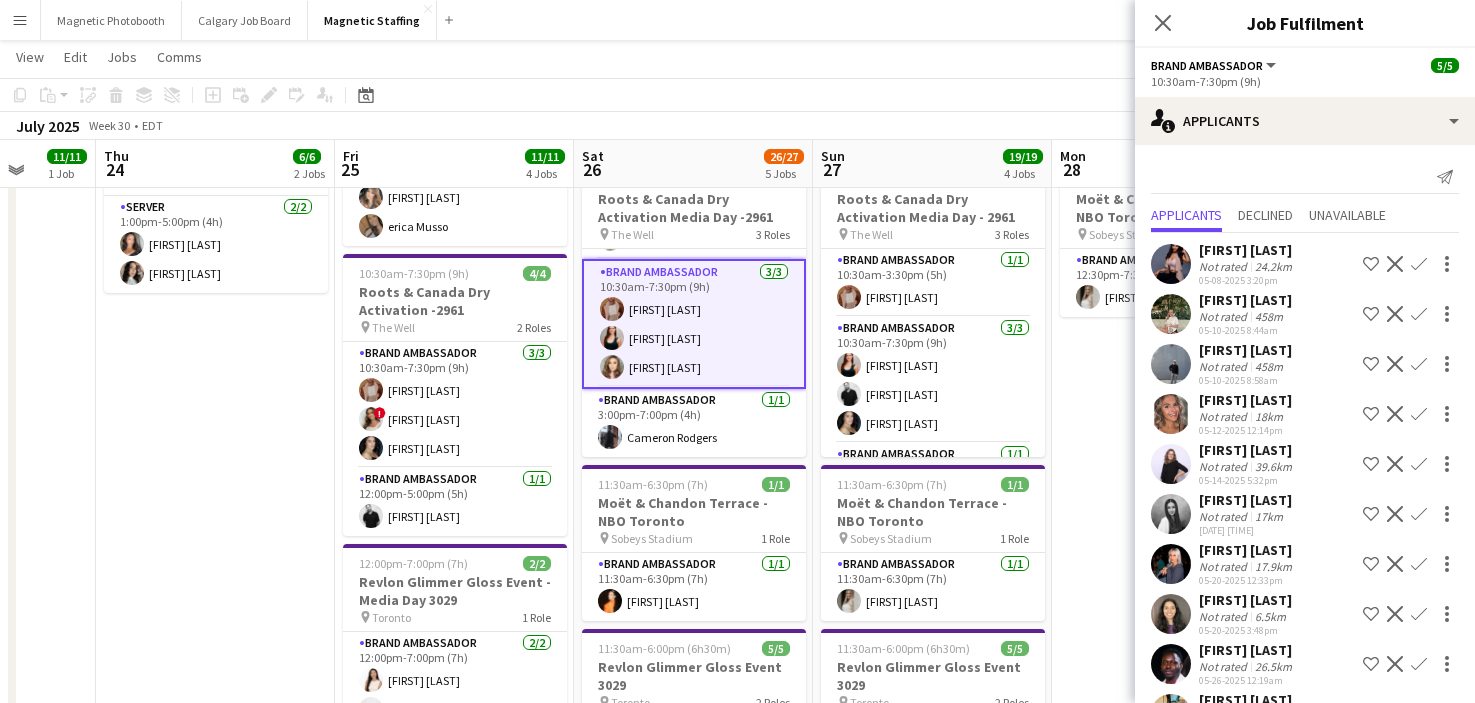 click on "Brand Ambassador   1/1   3:00pm-7:00pm (4h)
[FIRST] [LAST]" at bounding box center (694, 423) 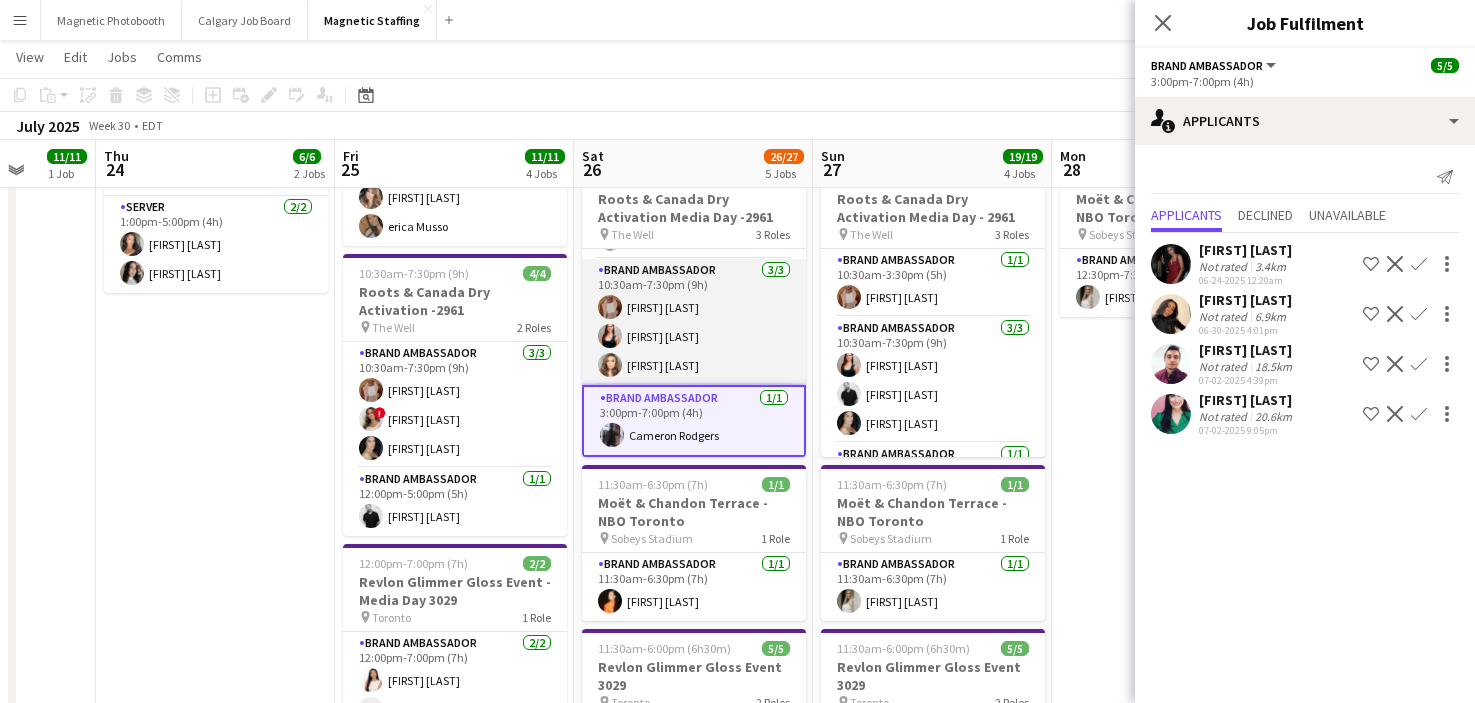 scroll, scrollTop: 0, scrollLeft: 0, axis: both 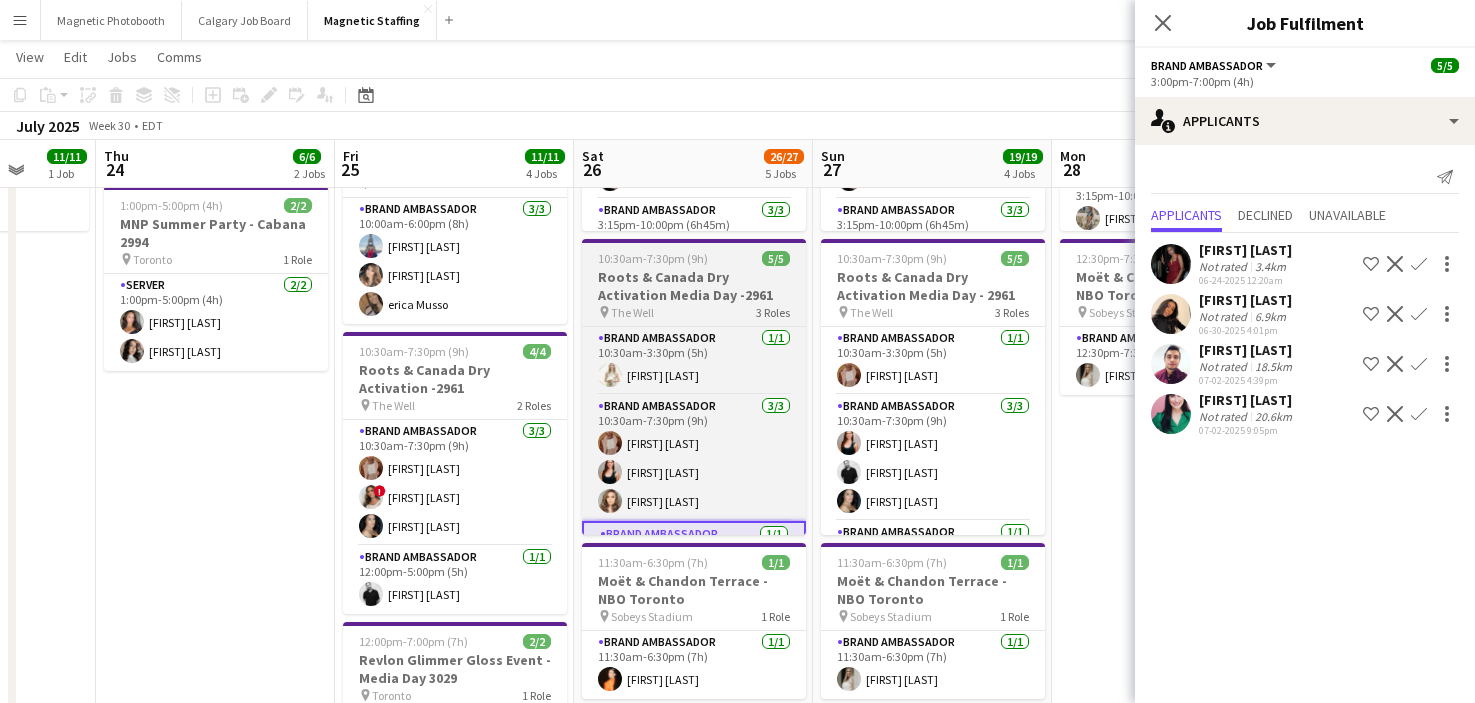click on "Roots & Canada Dry Activation Media Day -2961" at bounding box center [694, 286] 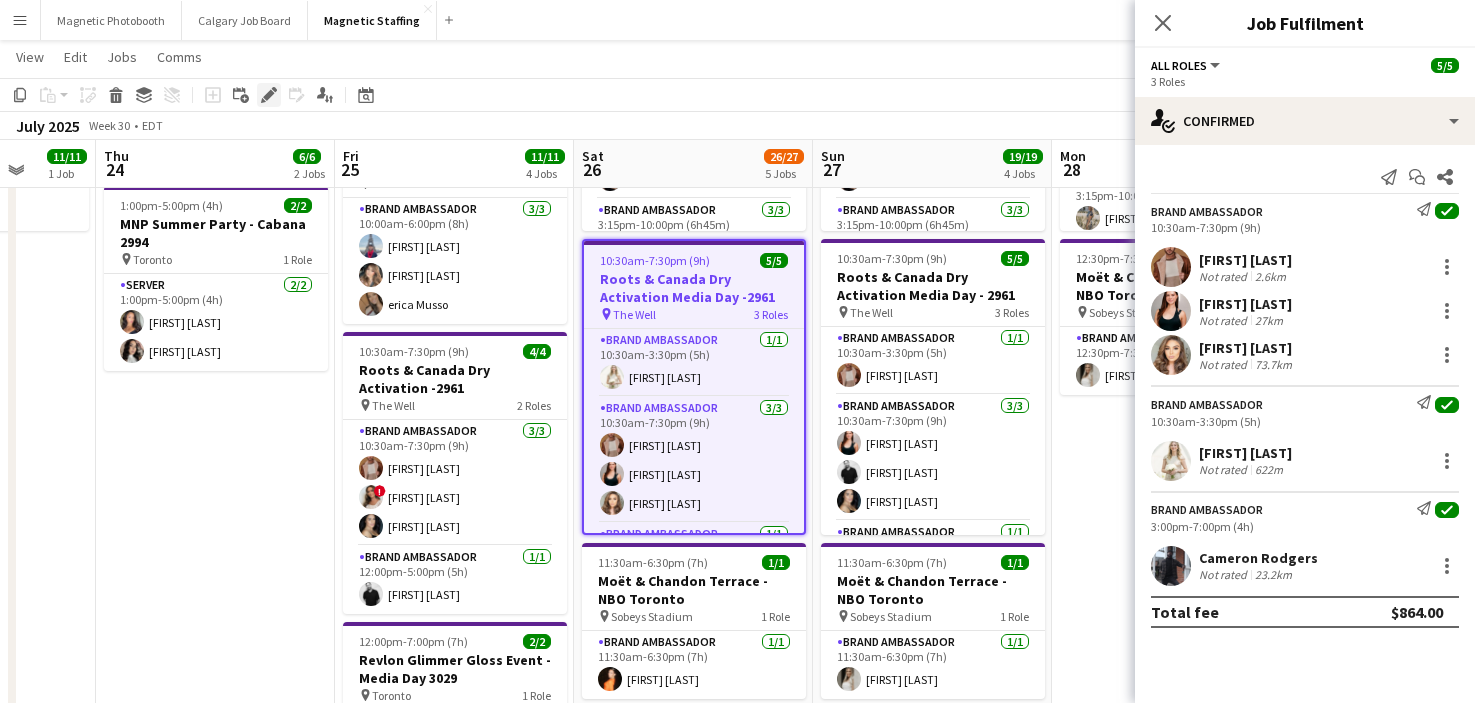 click 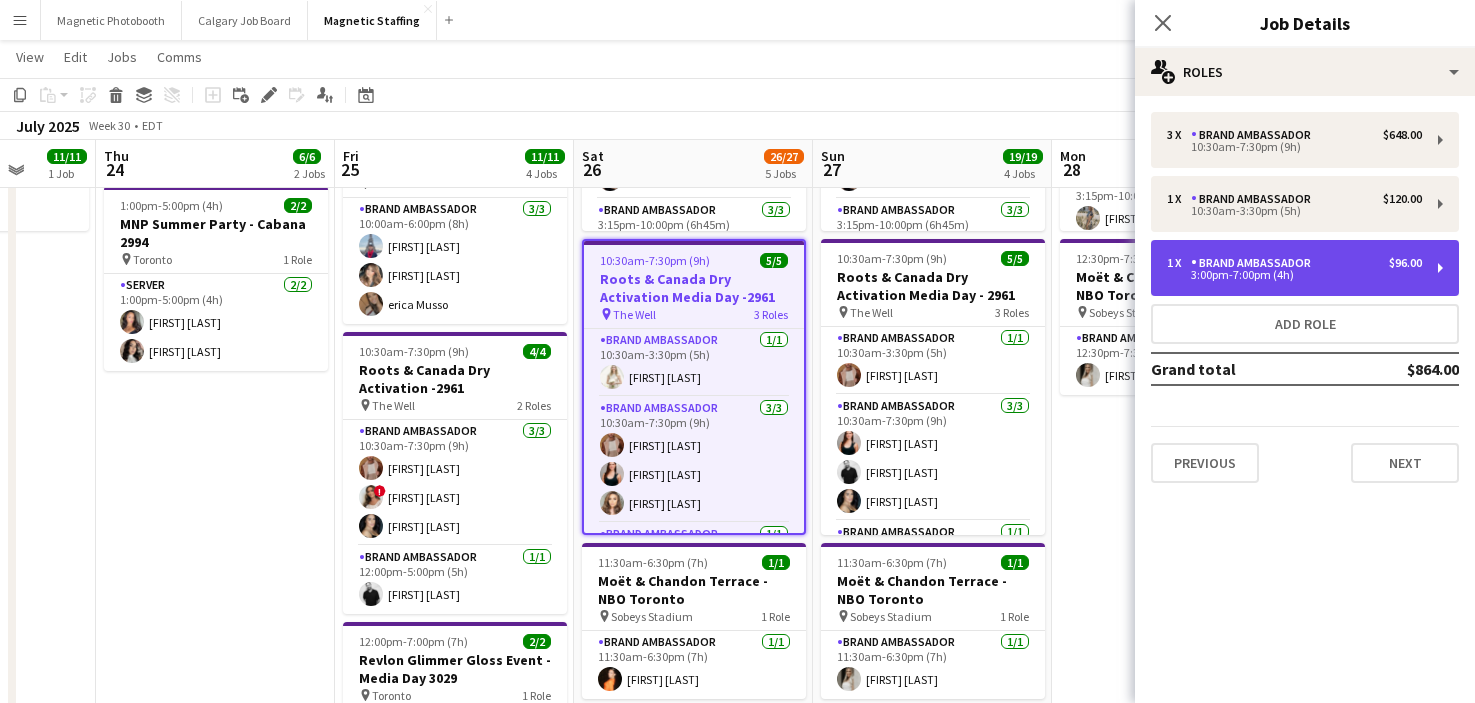 click on "Brand Ambassador" at bounding box center (1255, 263) 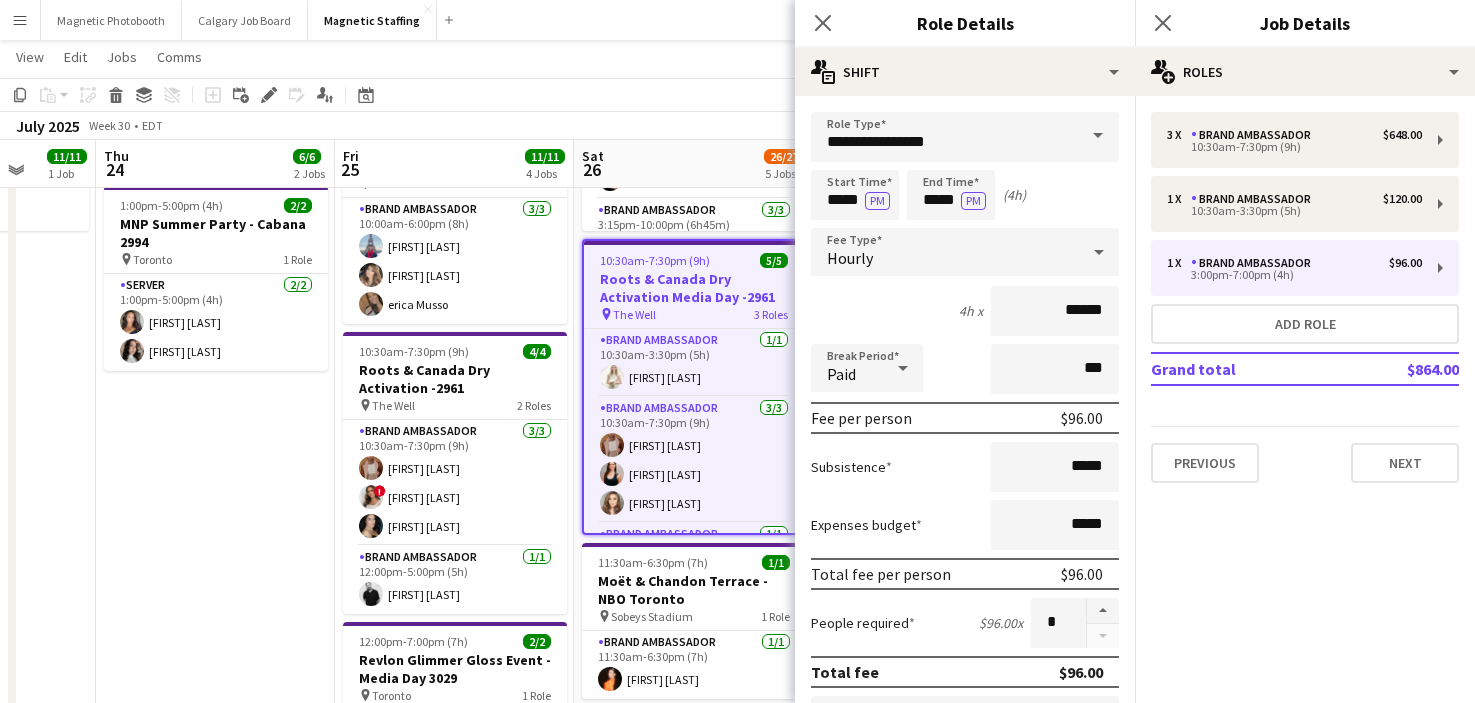 click on "Roots & Canada Dry Activation Media Day -2961" at bounding box center (694, 288) 